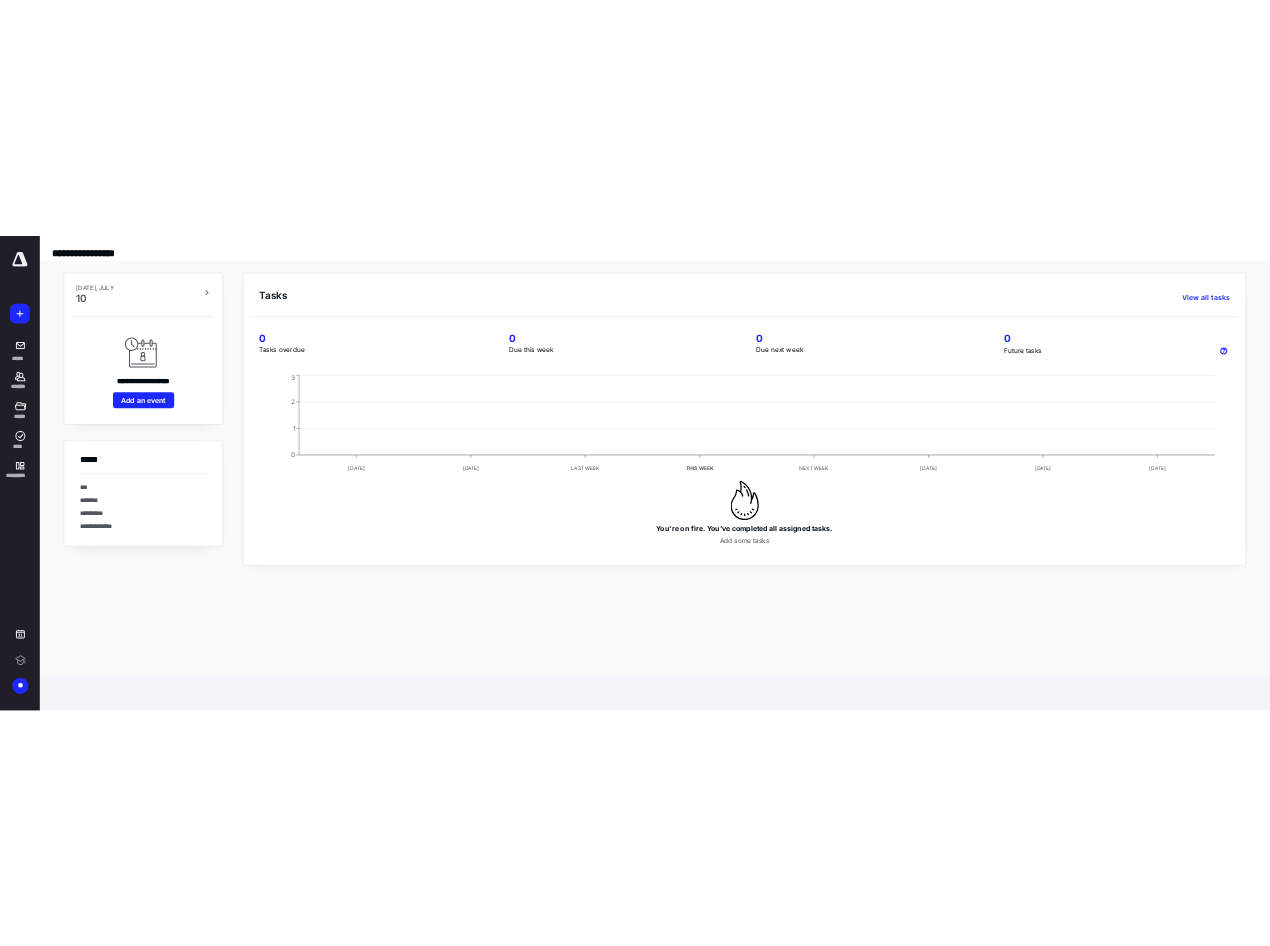 scroll, scrollTop: 0, scrollLeft: 0, axis: both 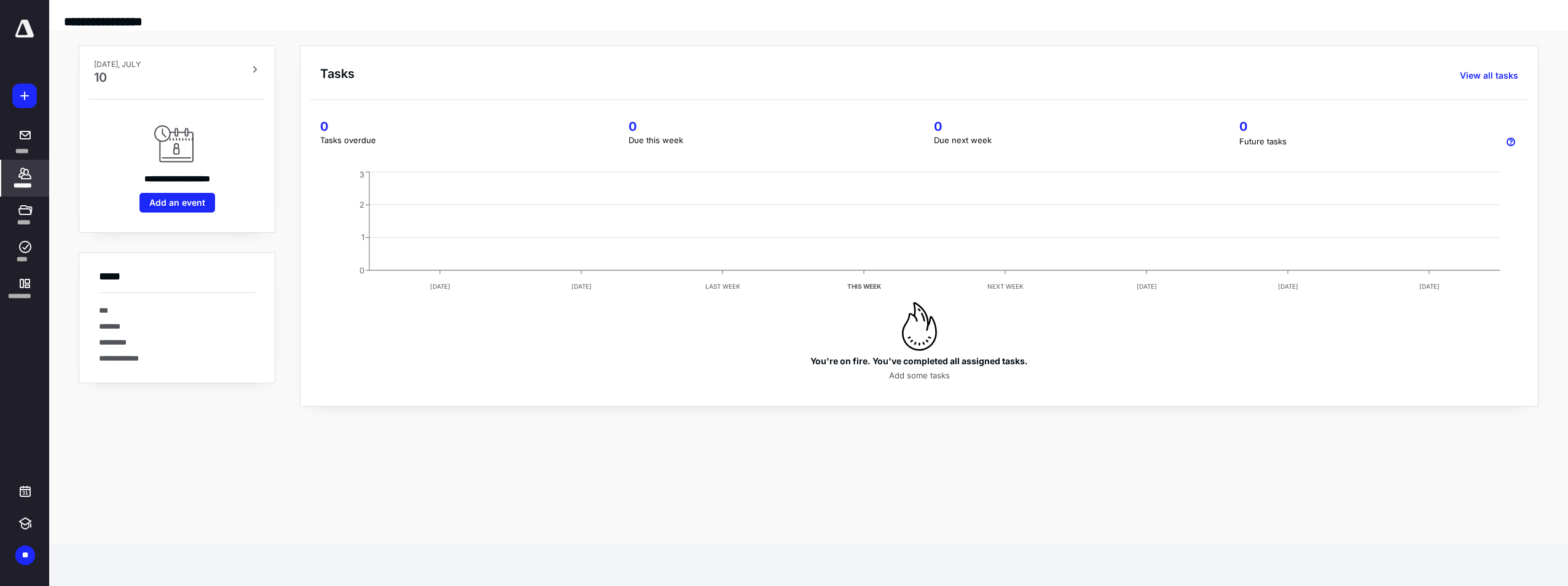 click 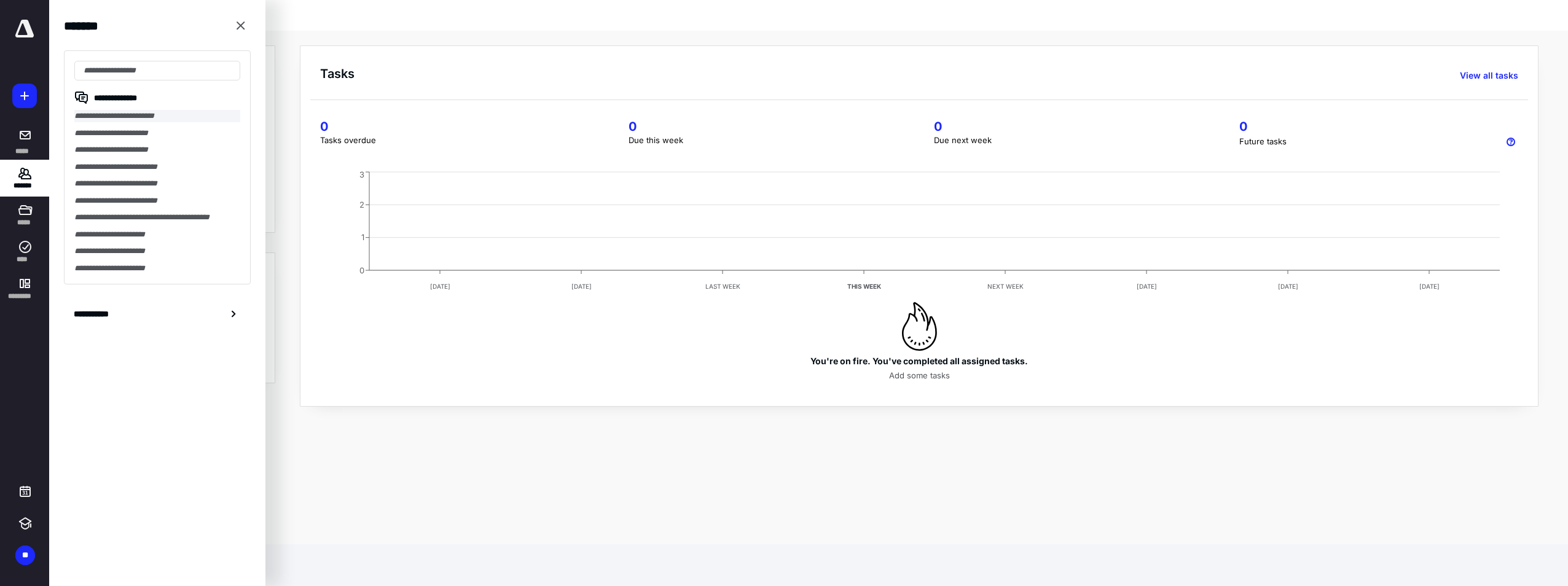 click on "**********" at bounding box center (157, 116) 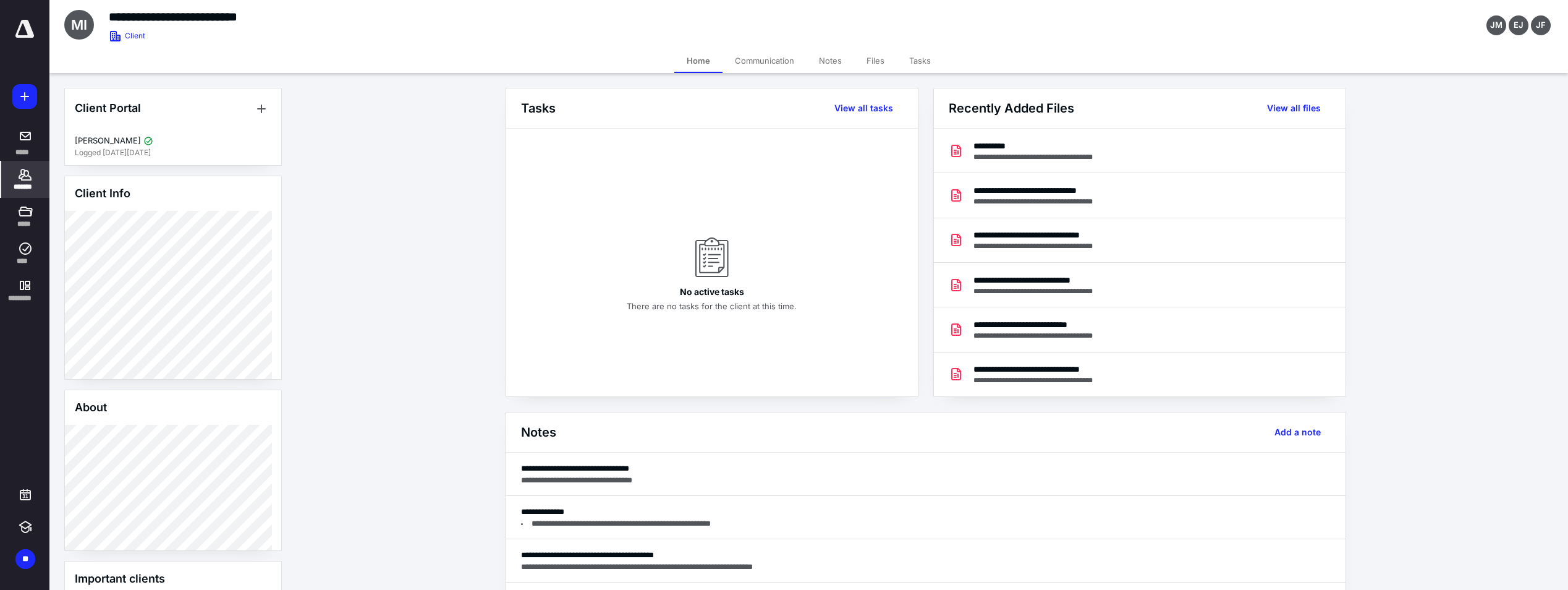 click on "Files" at bounding box center (875, 61) 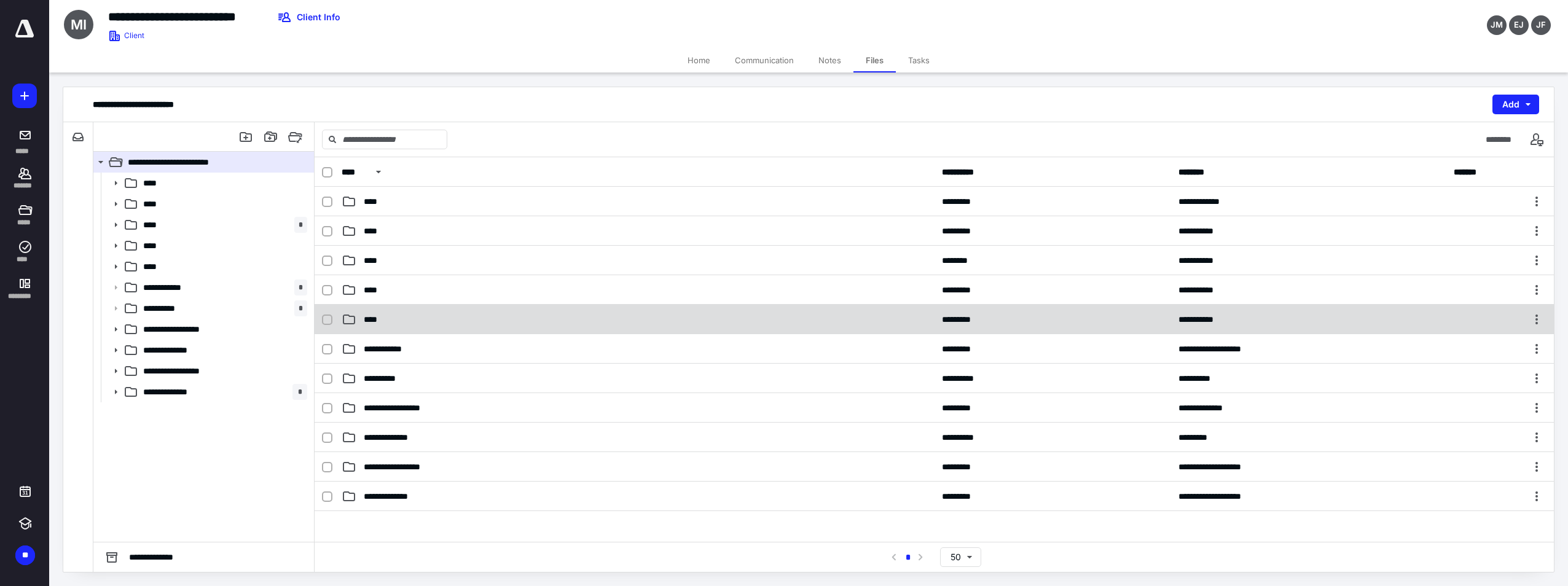 click on "****" at bounding box center (374, 319) 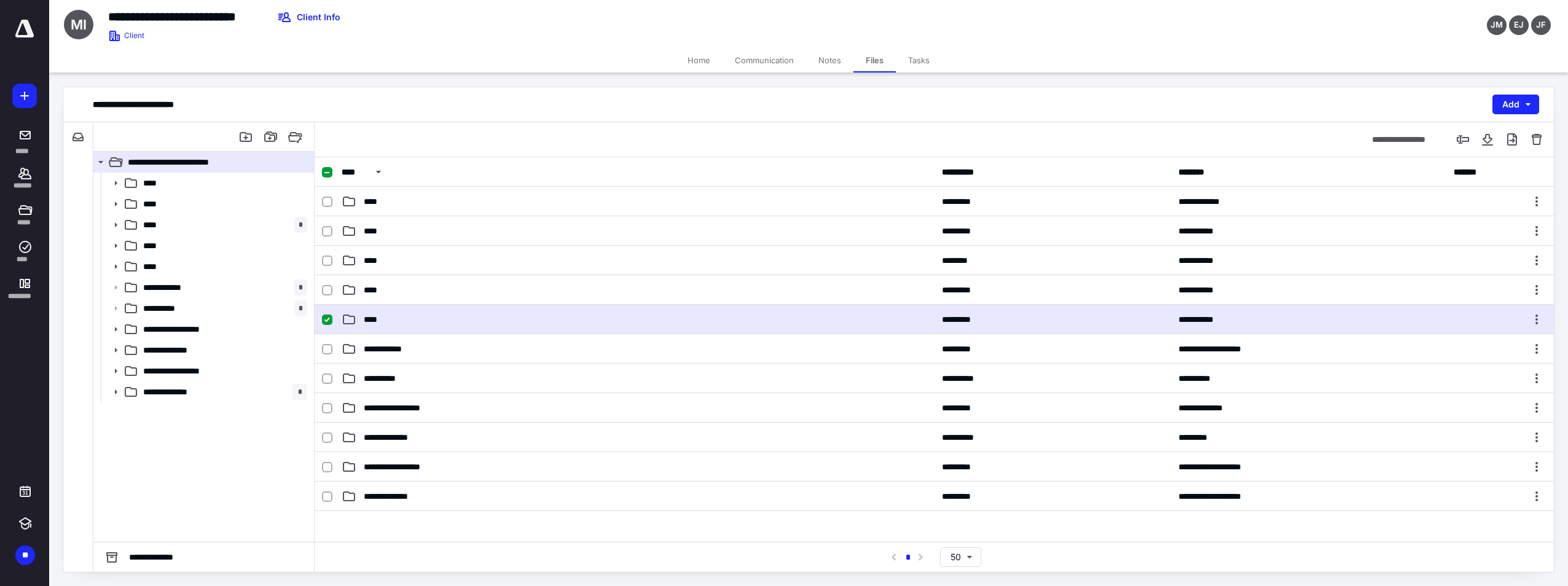 click on "****" at bounding box center [374, 319] 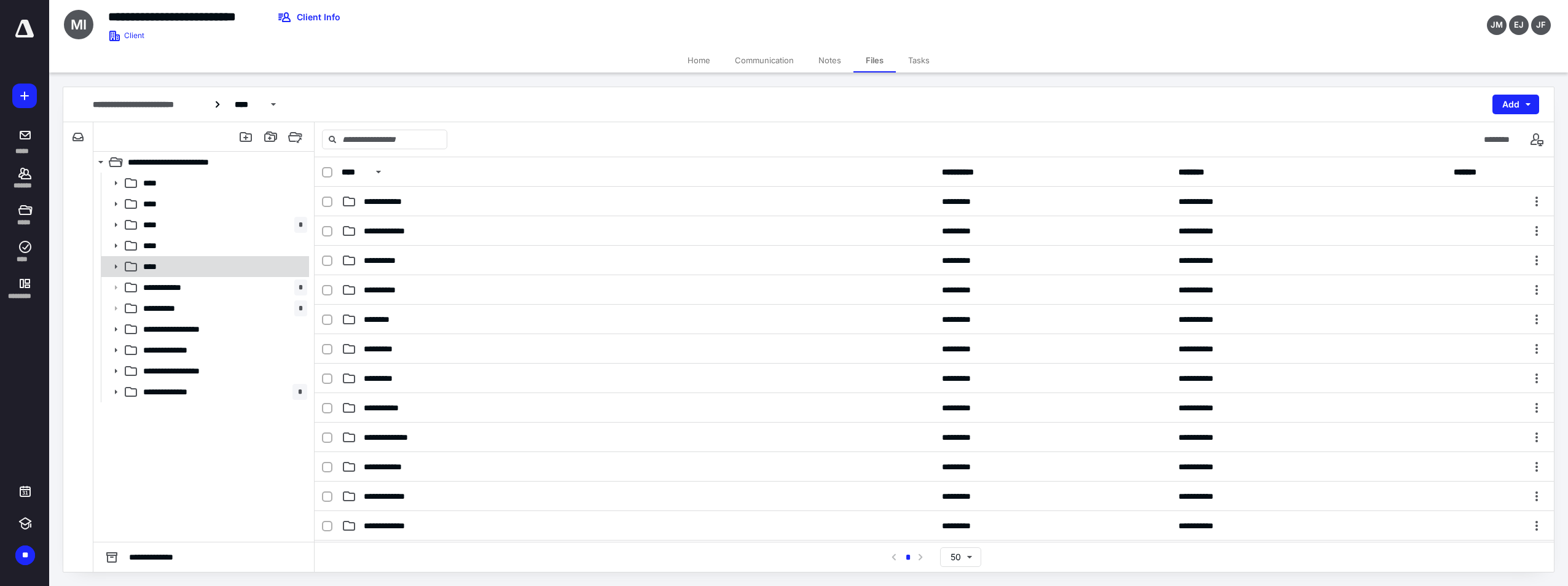 click 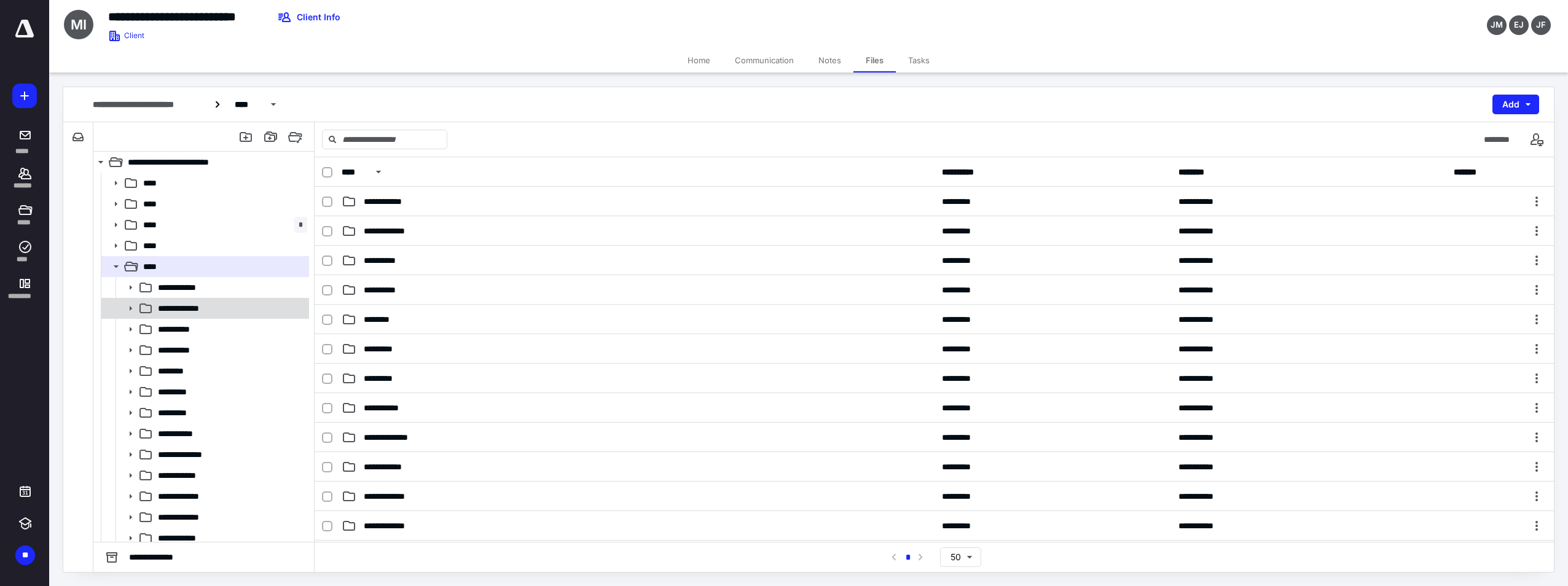 drag, startPoint x: 130, startPoint y: 351, endPoint x: 130, endPoint y: 305, distance: 46 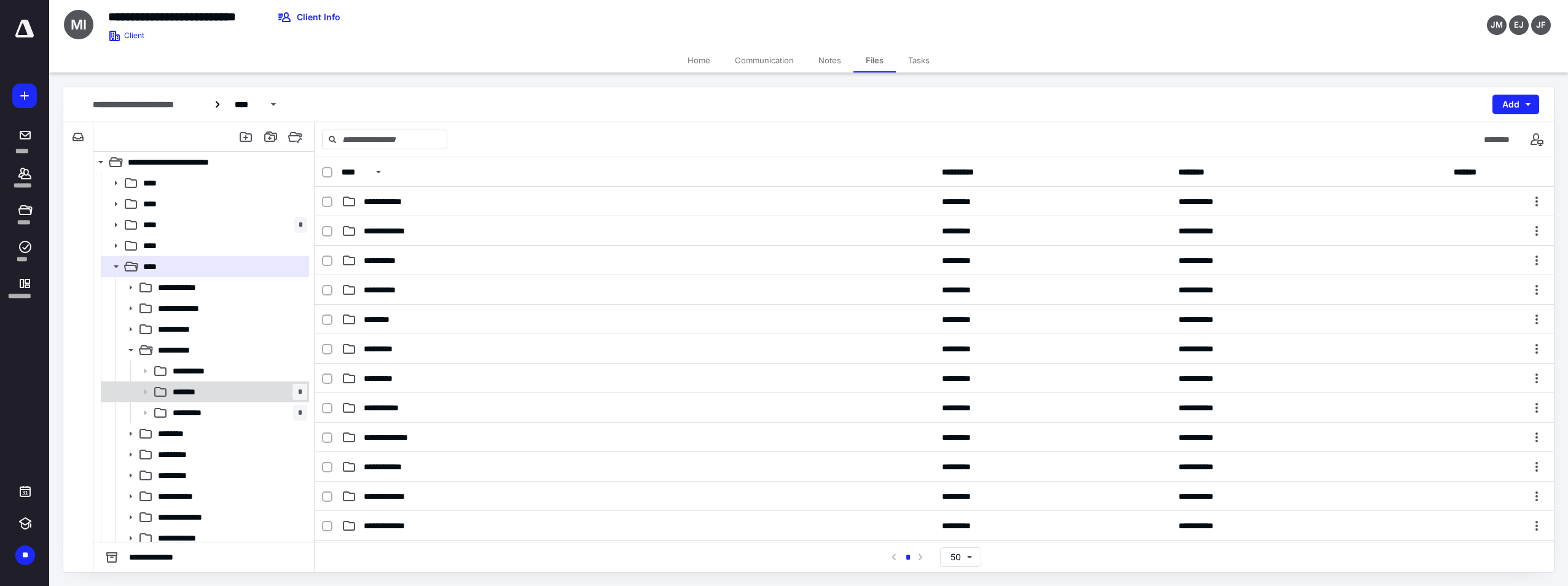 click on "******* *" at bounding box center (237, 392) 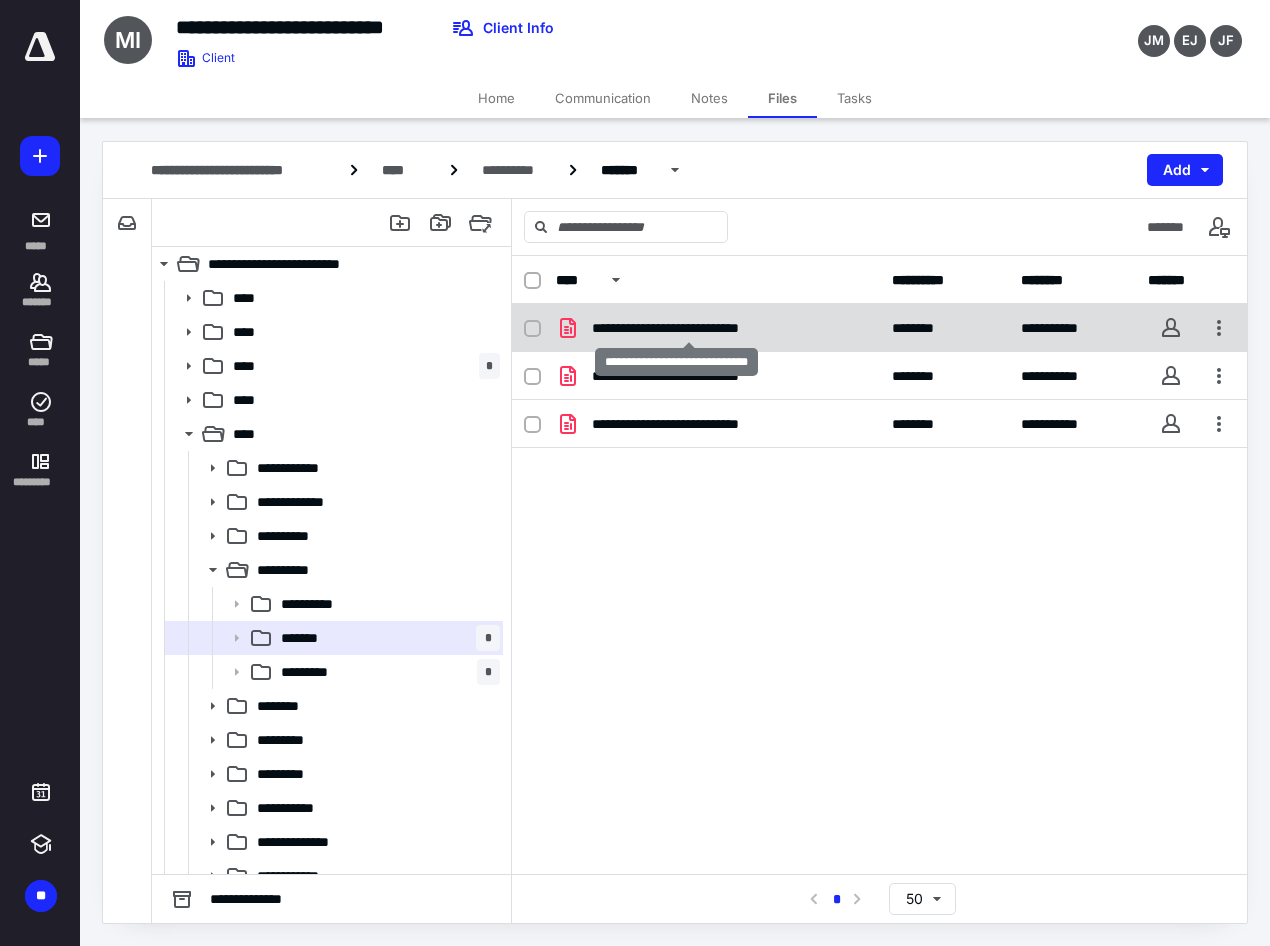 click on "**********" at bounding box center [689, 328] 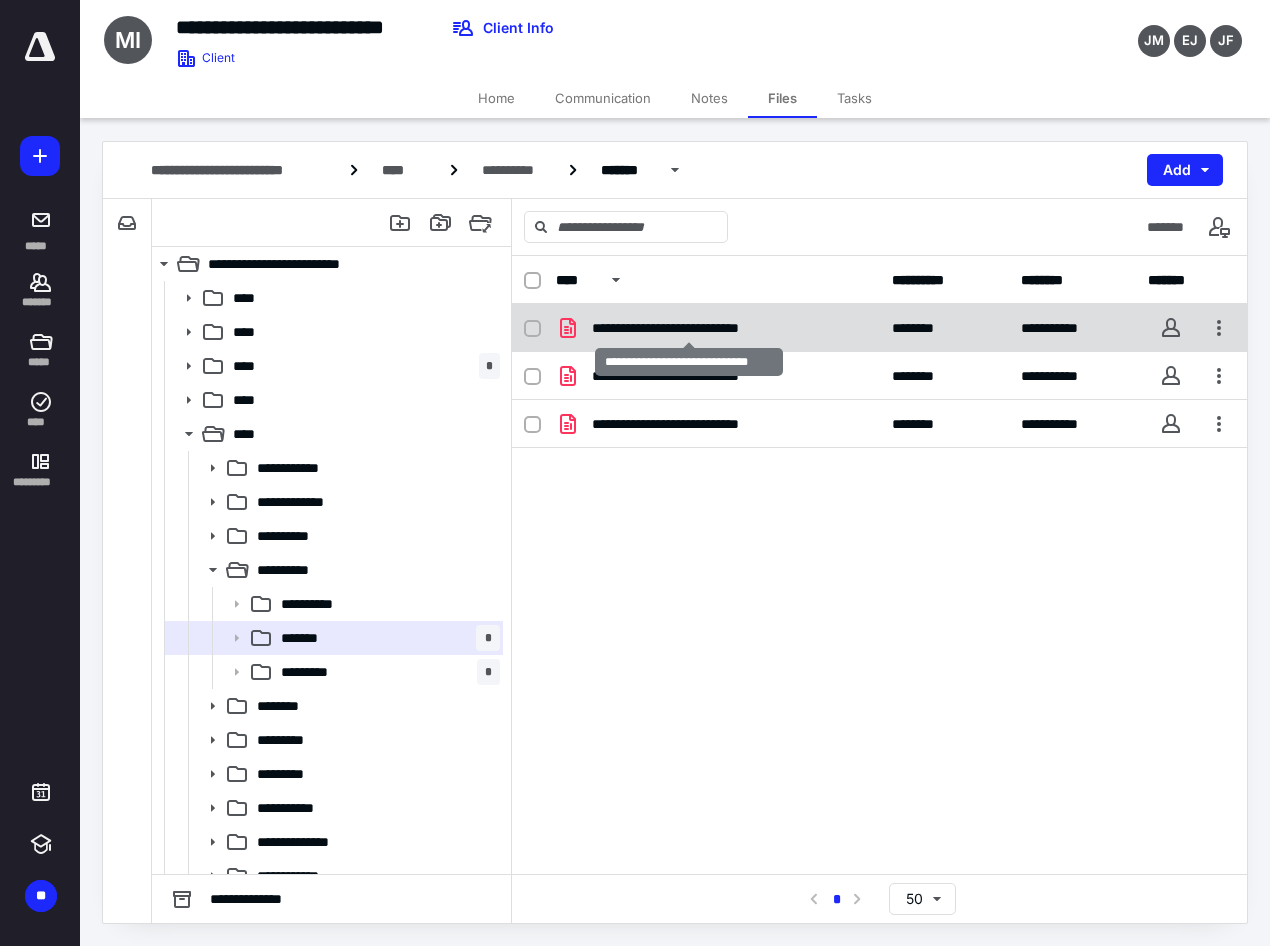 click on "**********" at bounding box center [689, 328] 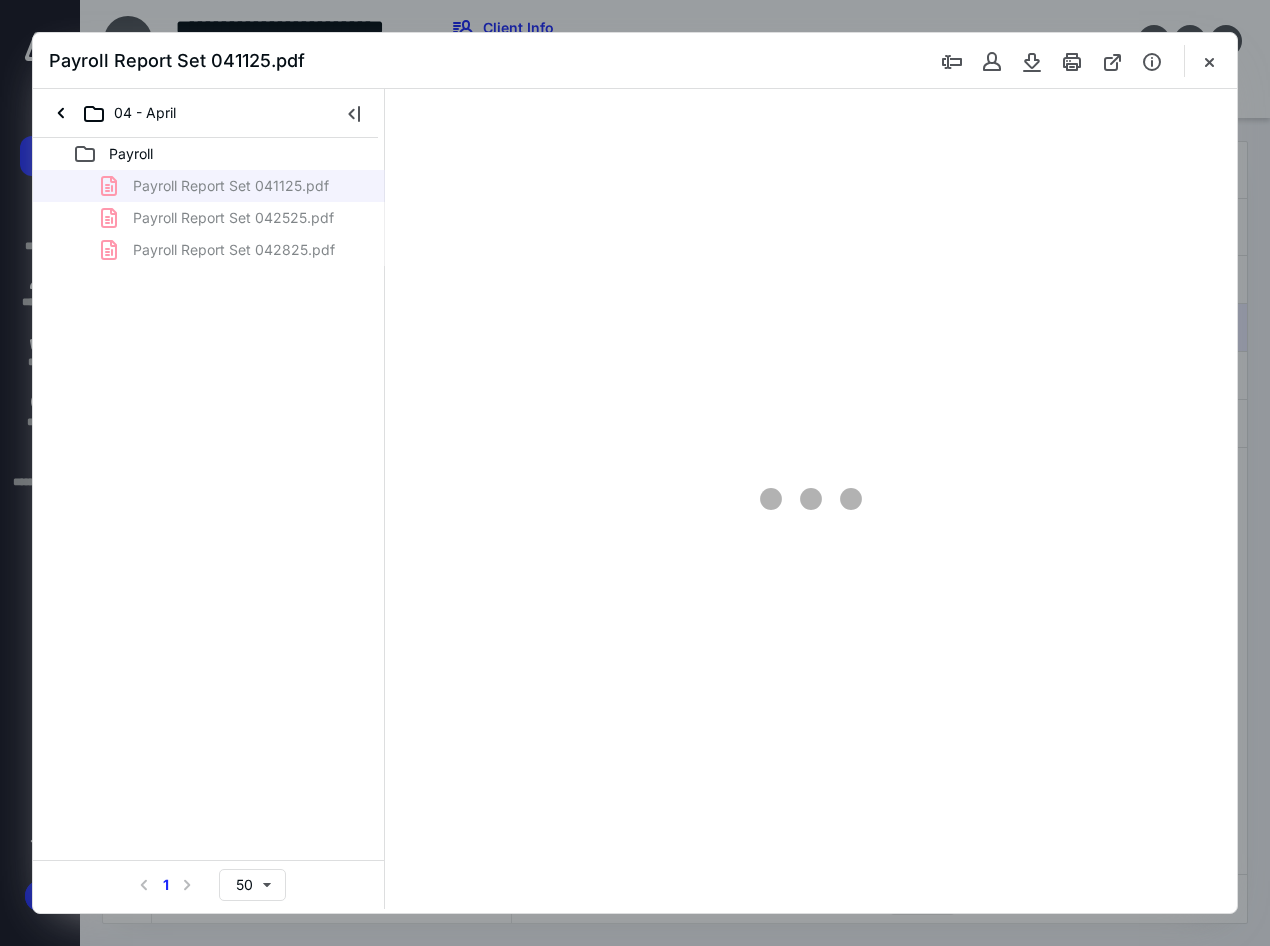 scroll, scrollTop: 0, scrollLeft: 0, axis: both 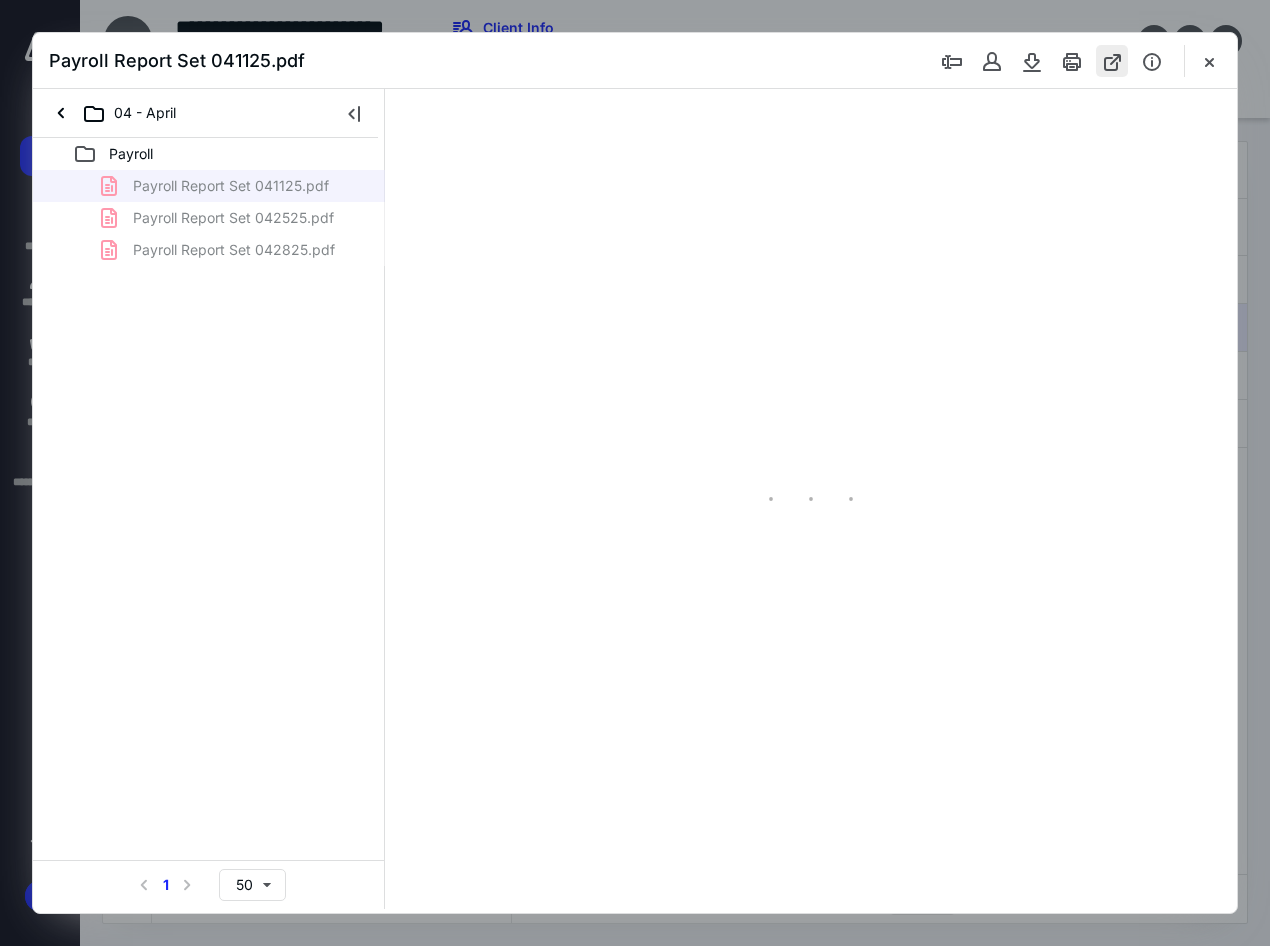 click at bounding box center [1112, 61] 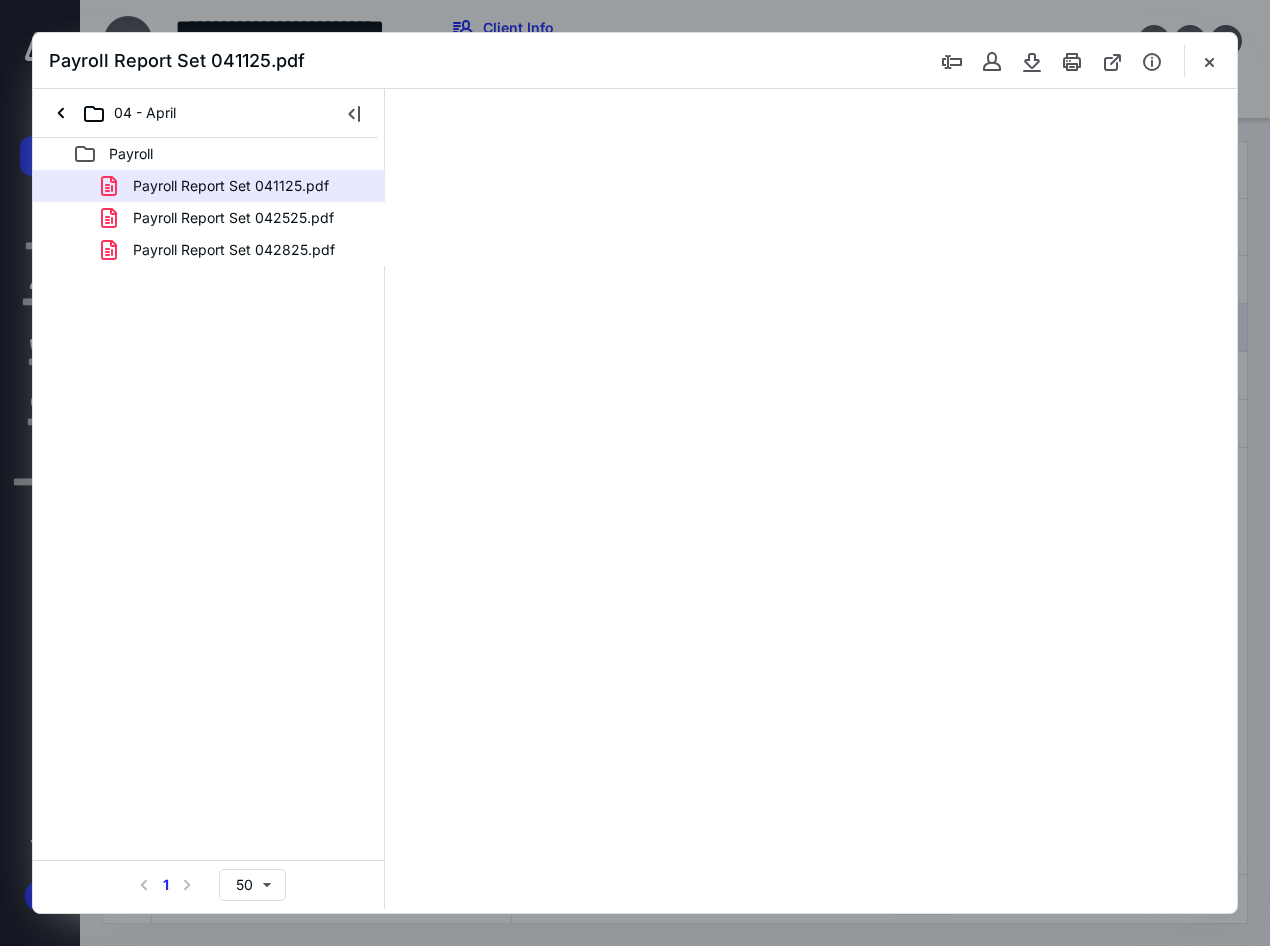 type on "106" 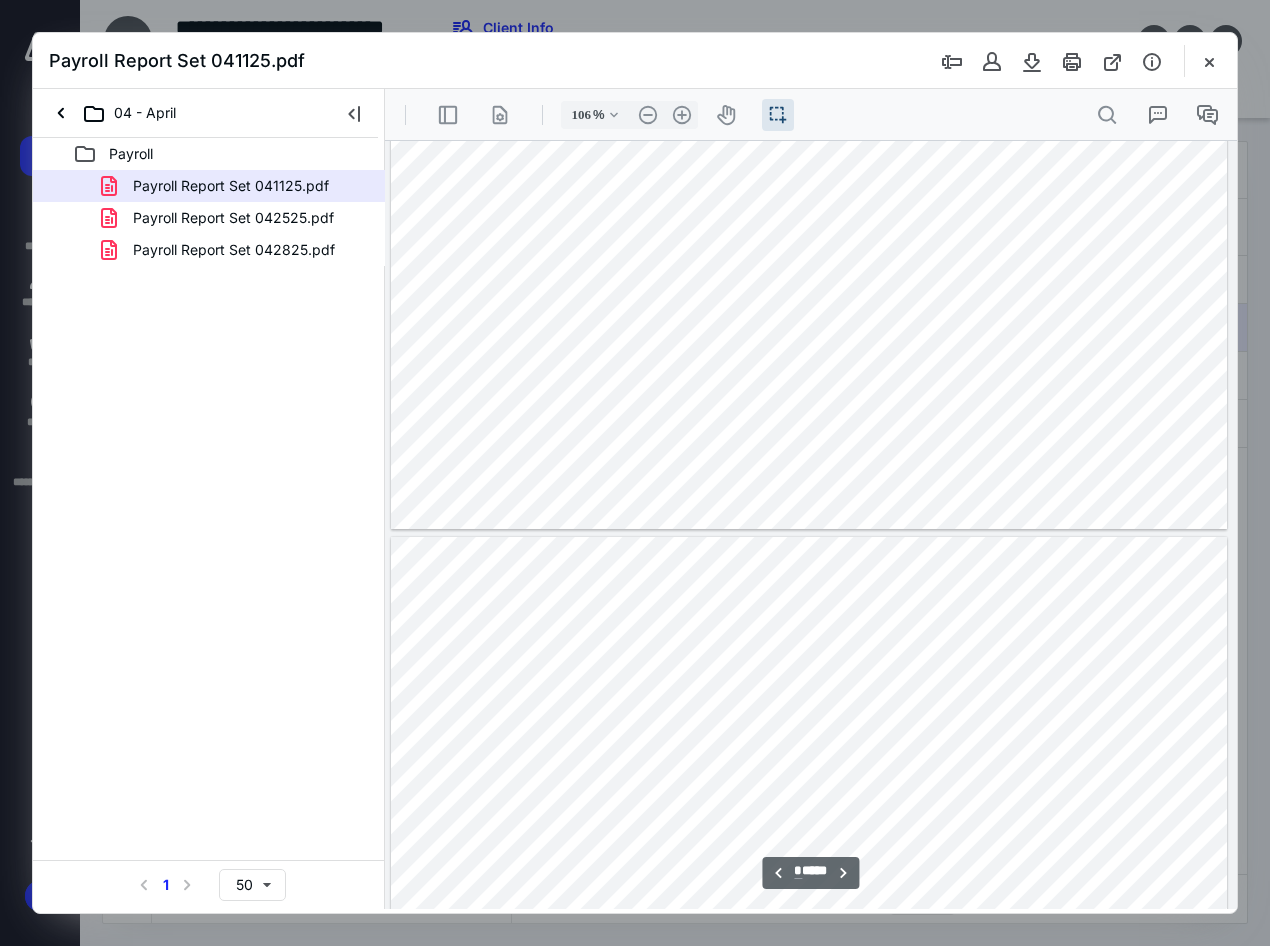type on "*" 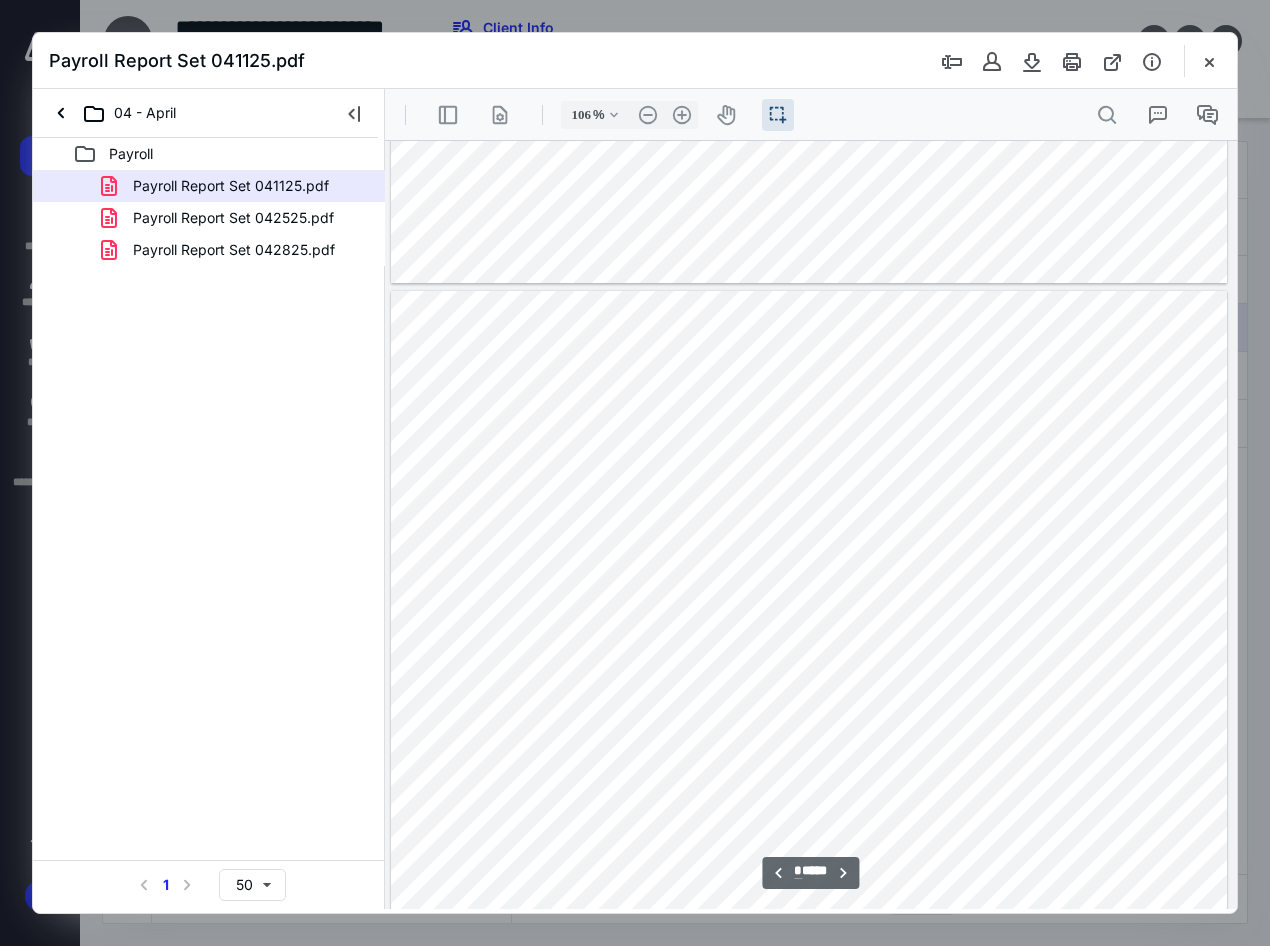 click at bounding box center (809, 612) 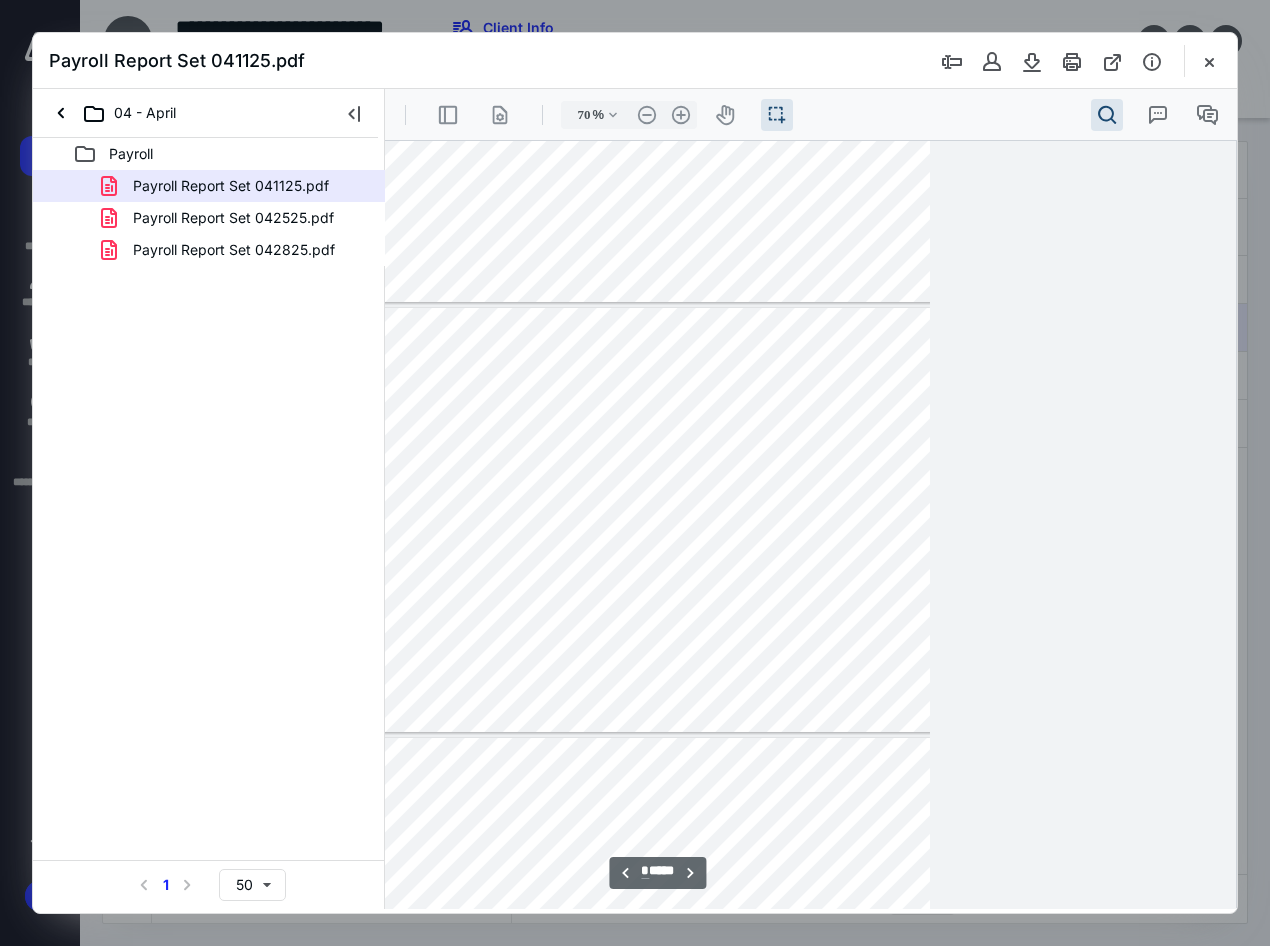 type on "66" 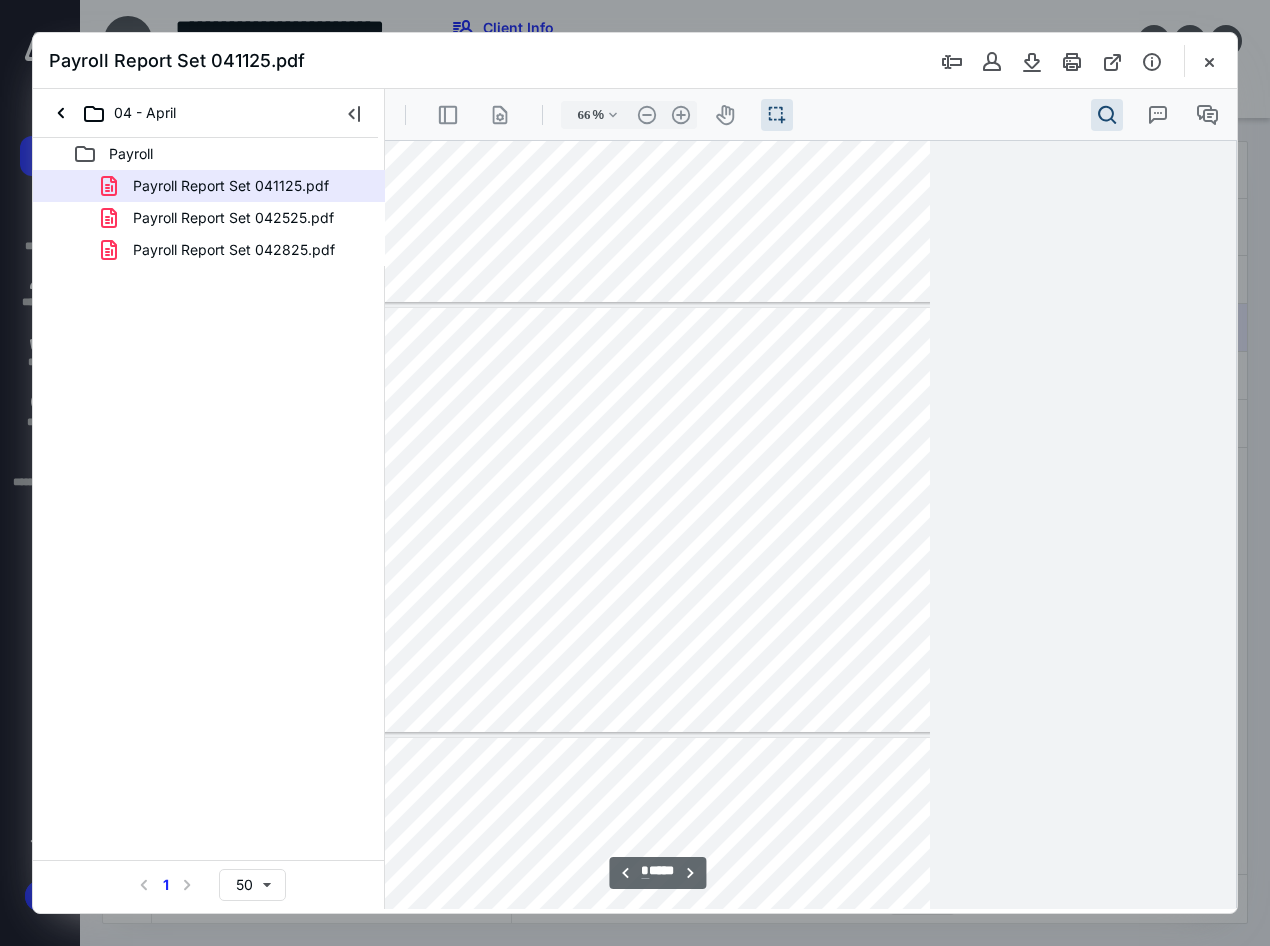 scroll, scrollTop: 667, scrollLeft: 0, axis: vertical 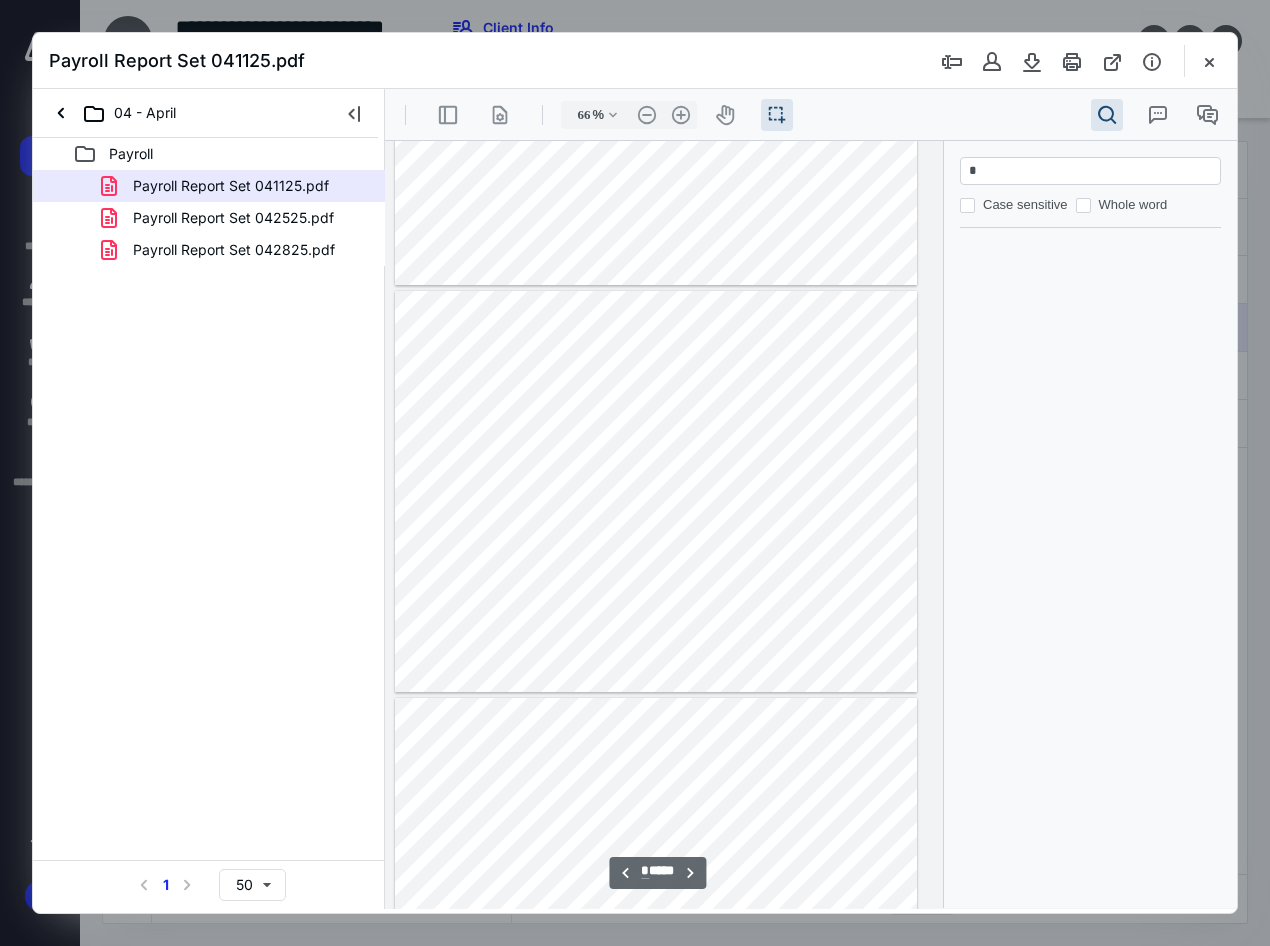 type on "**" 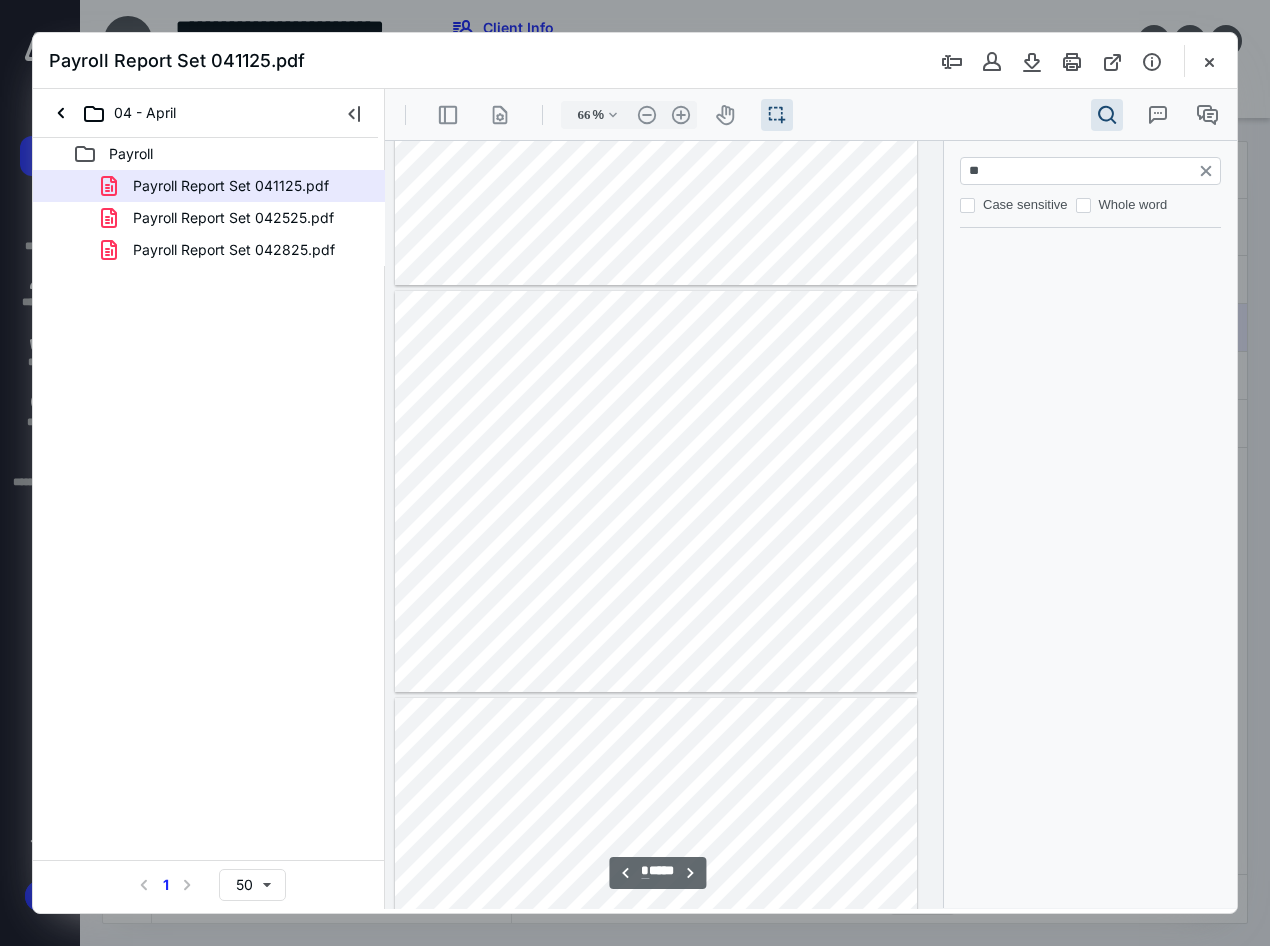 type on "*" 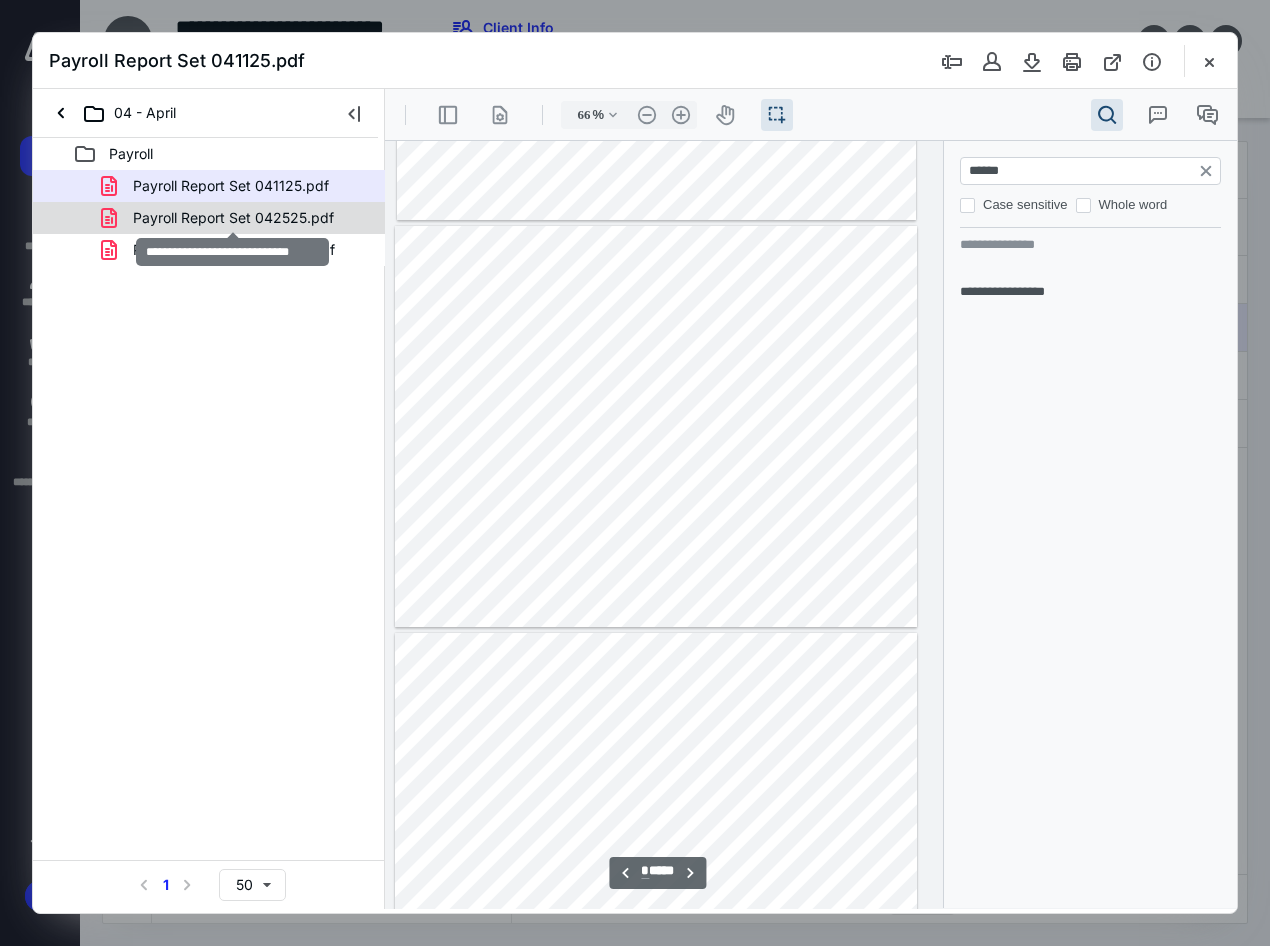 type on "******" 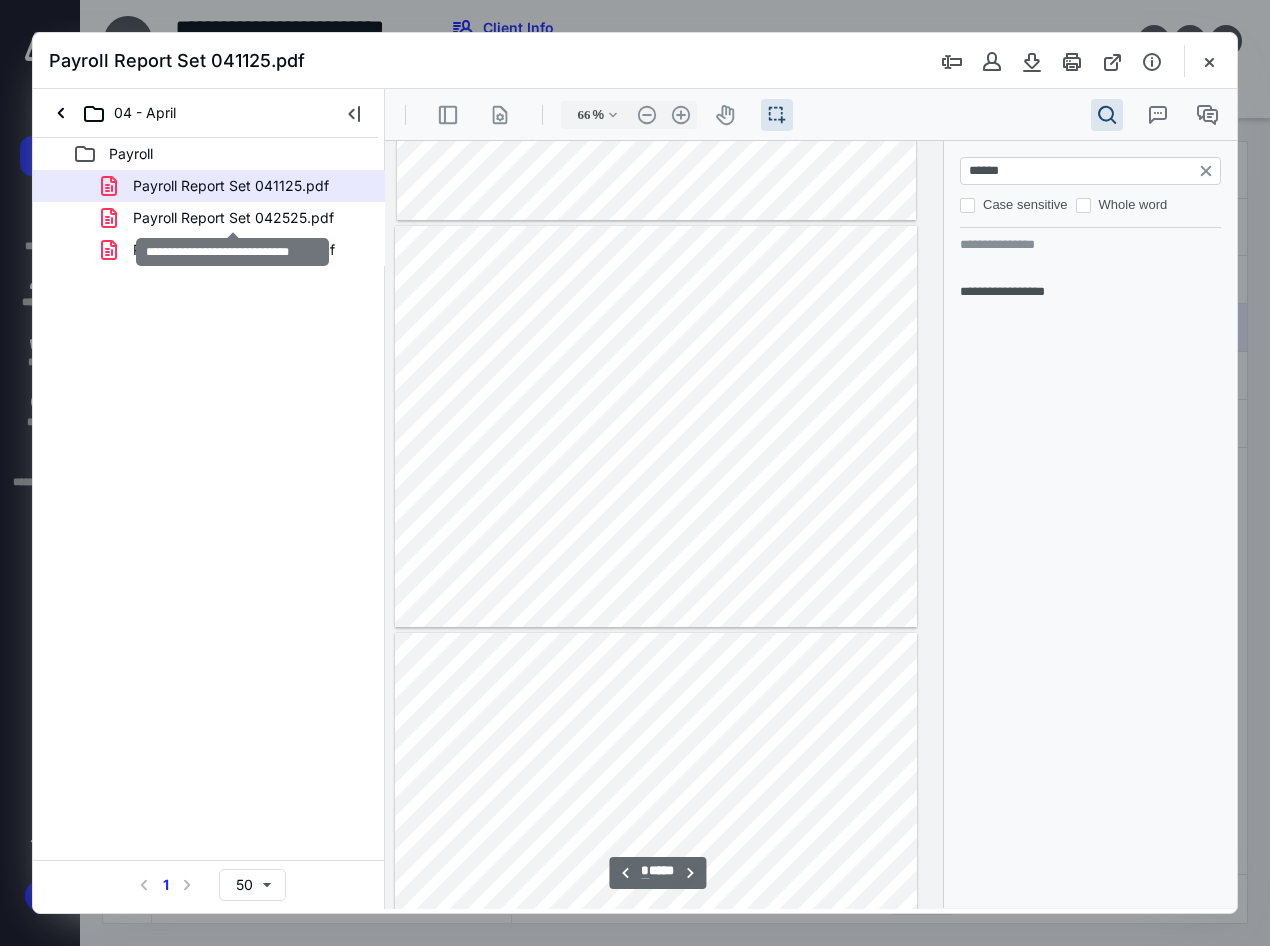 click on "Payroll Report Set 042525.pdf" at bounding box center [209, 218] 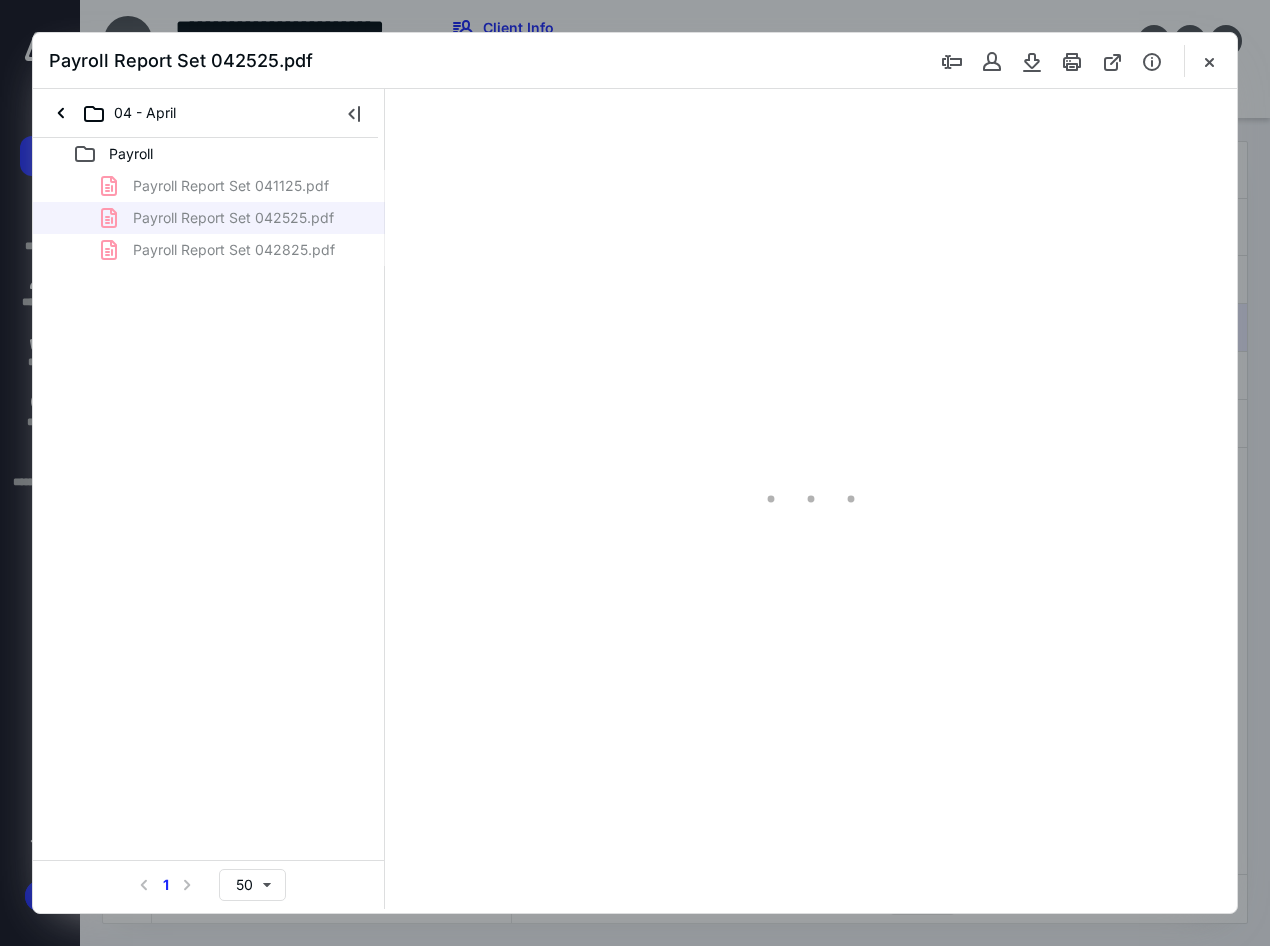 type on "106" 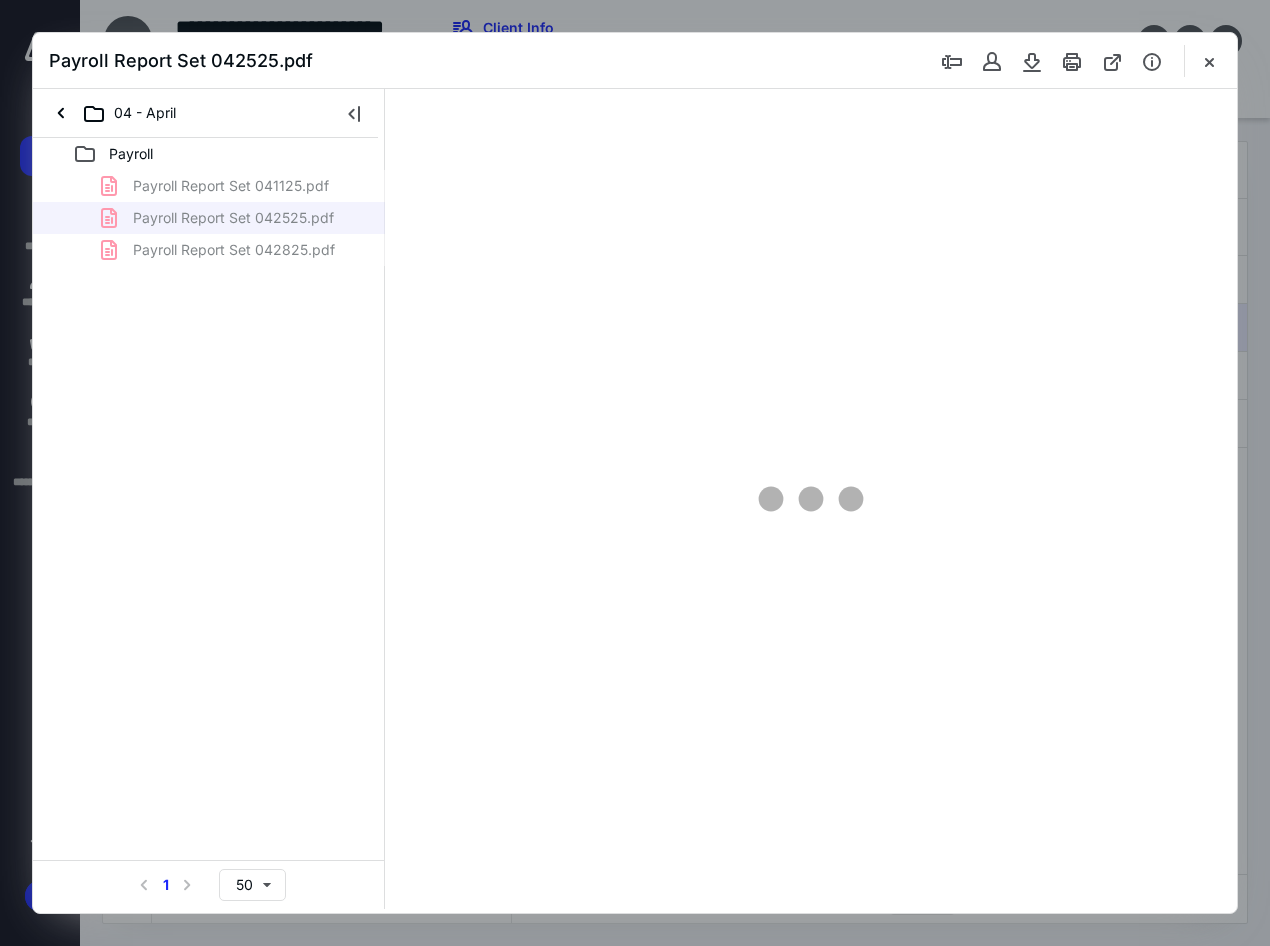 scroll, scrollTop: 56, scrollLeft: 0, axis: vertical 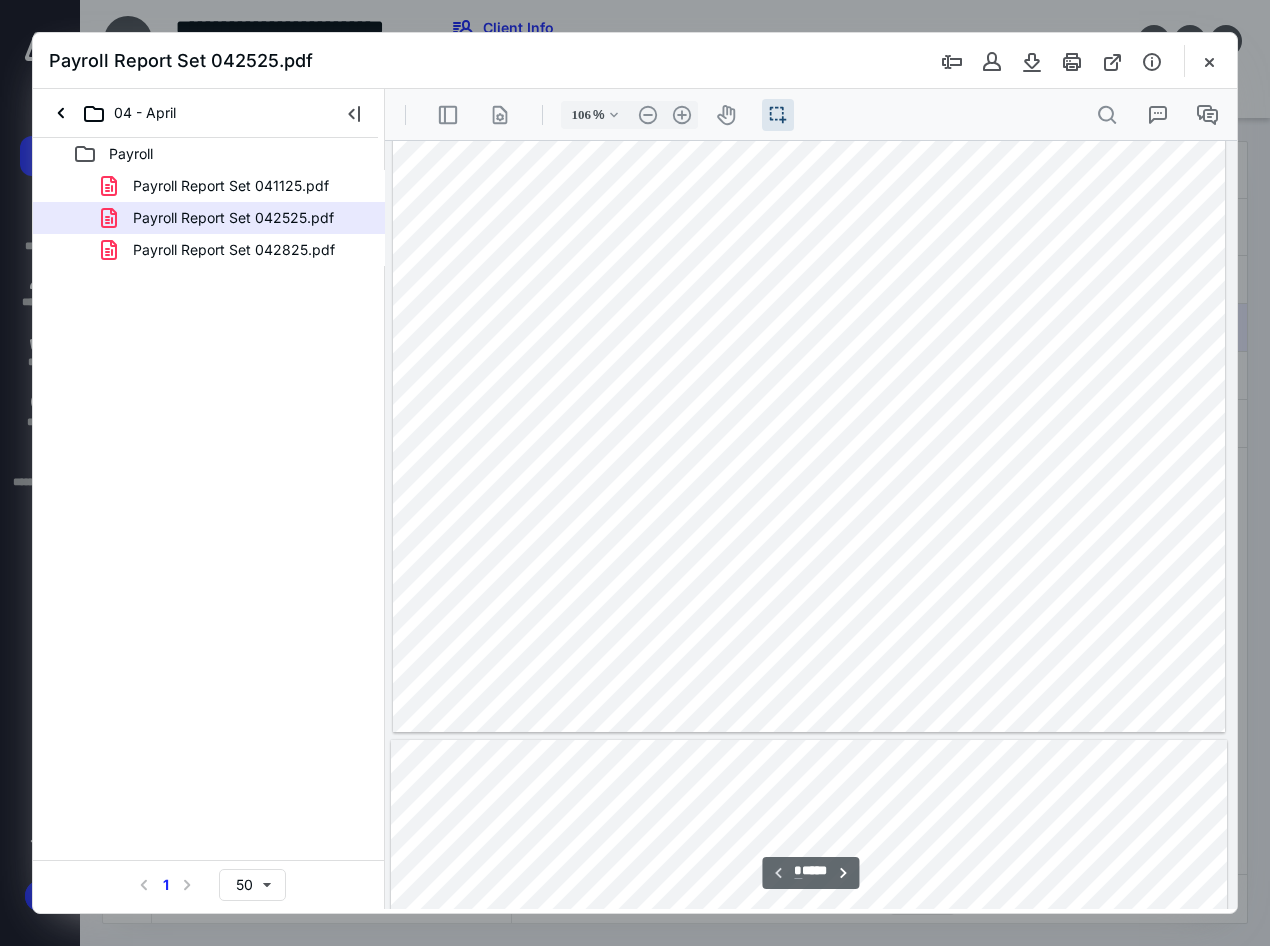 click at bounding box center (809, 410) 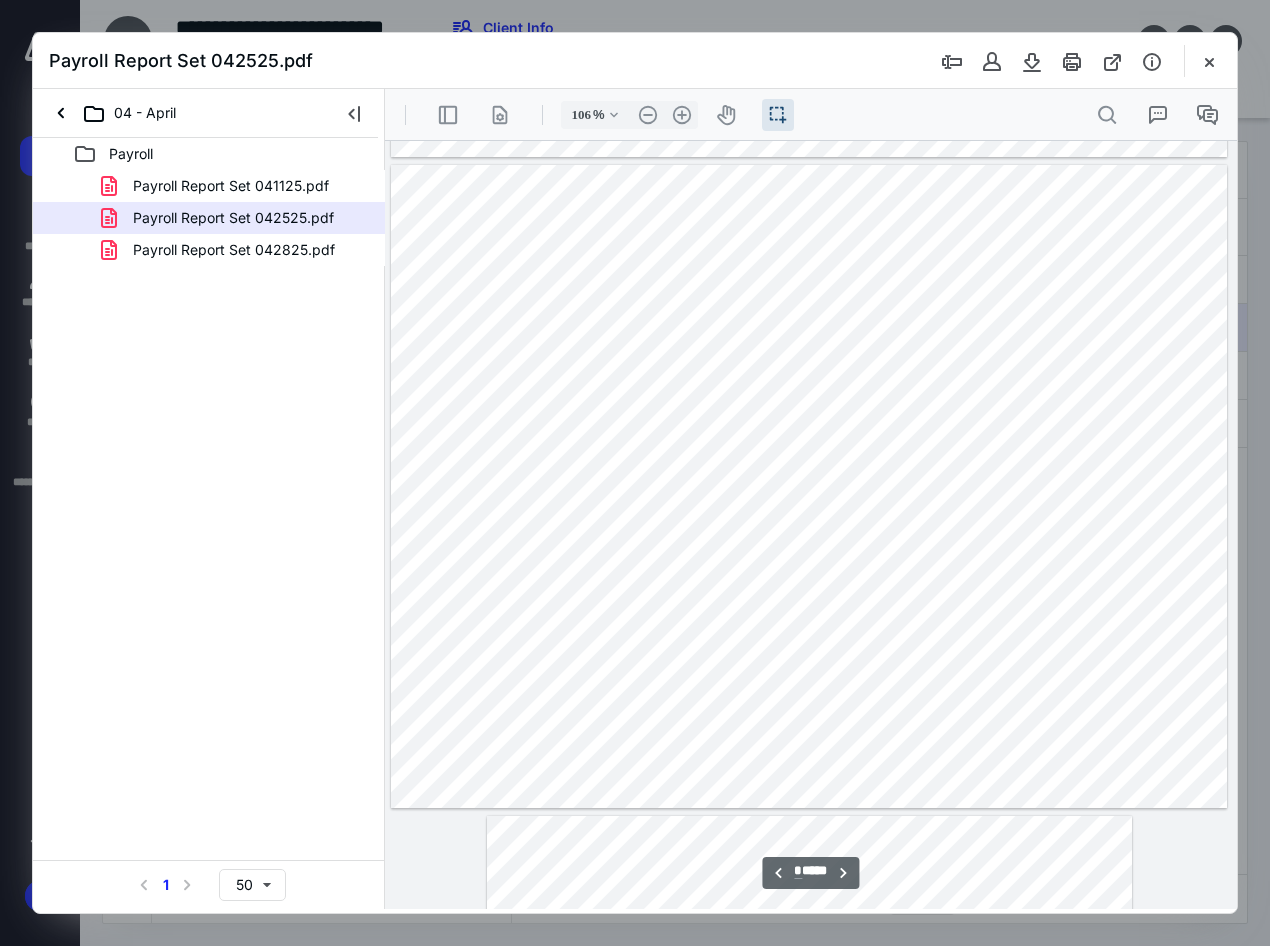scroll, scrollTop: 2556, scrollLeft: 0, axis: vertical 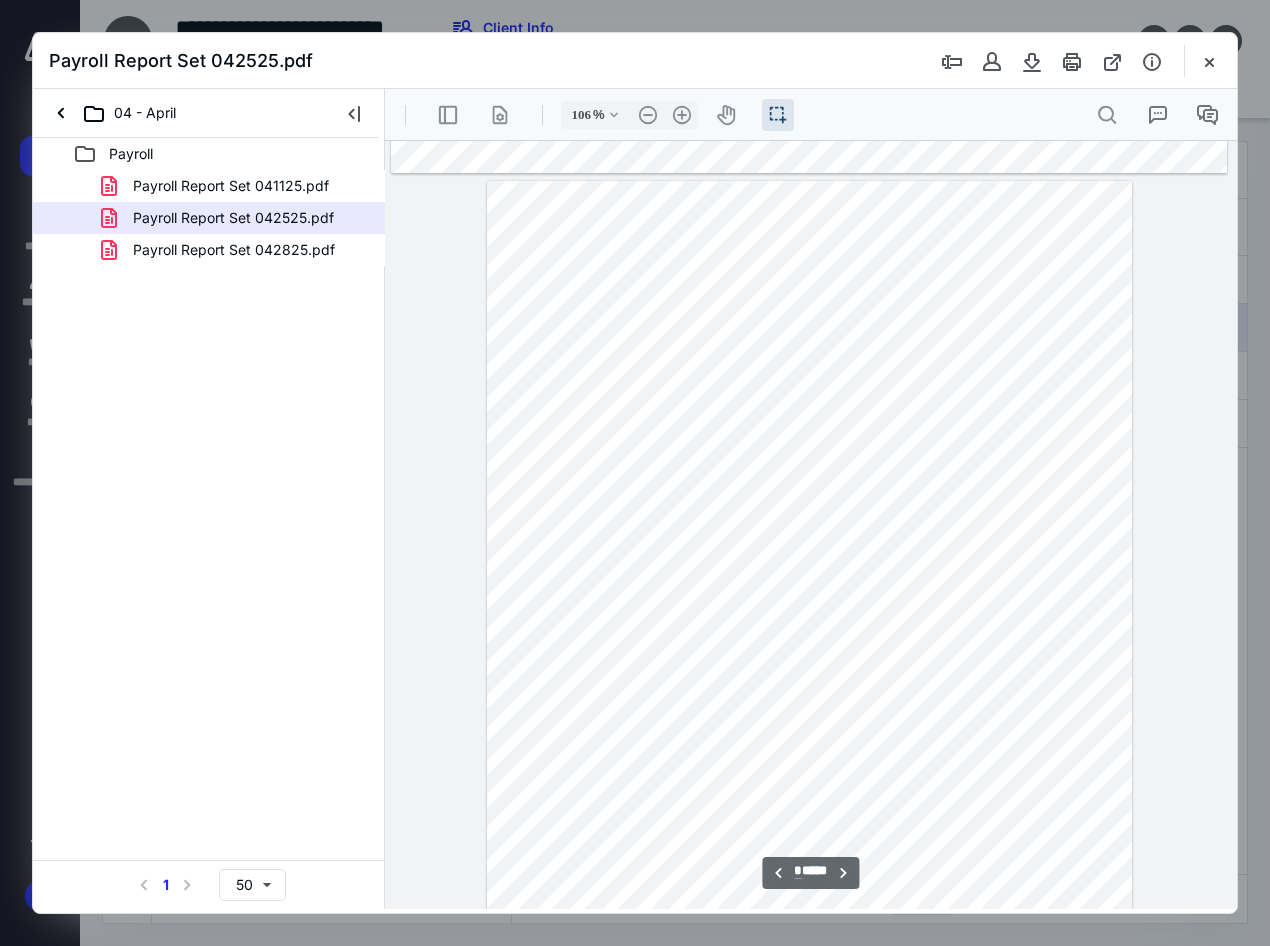 type on "*" 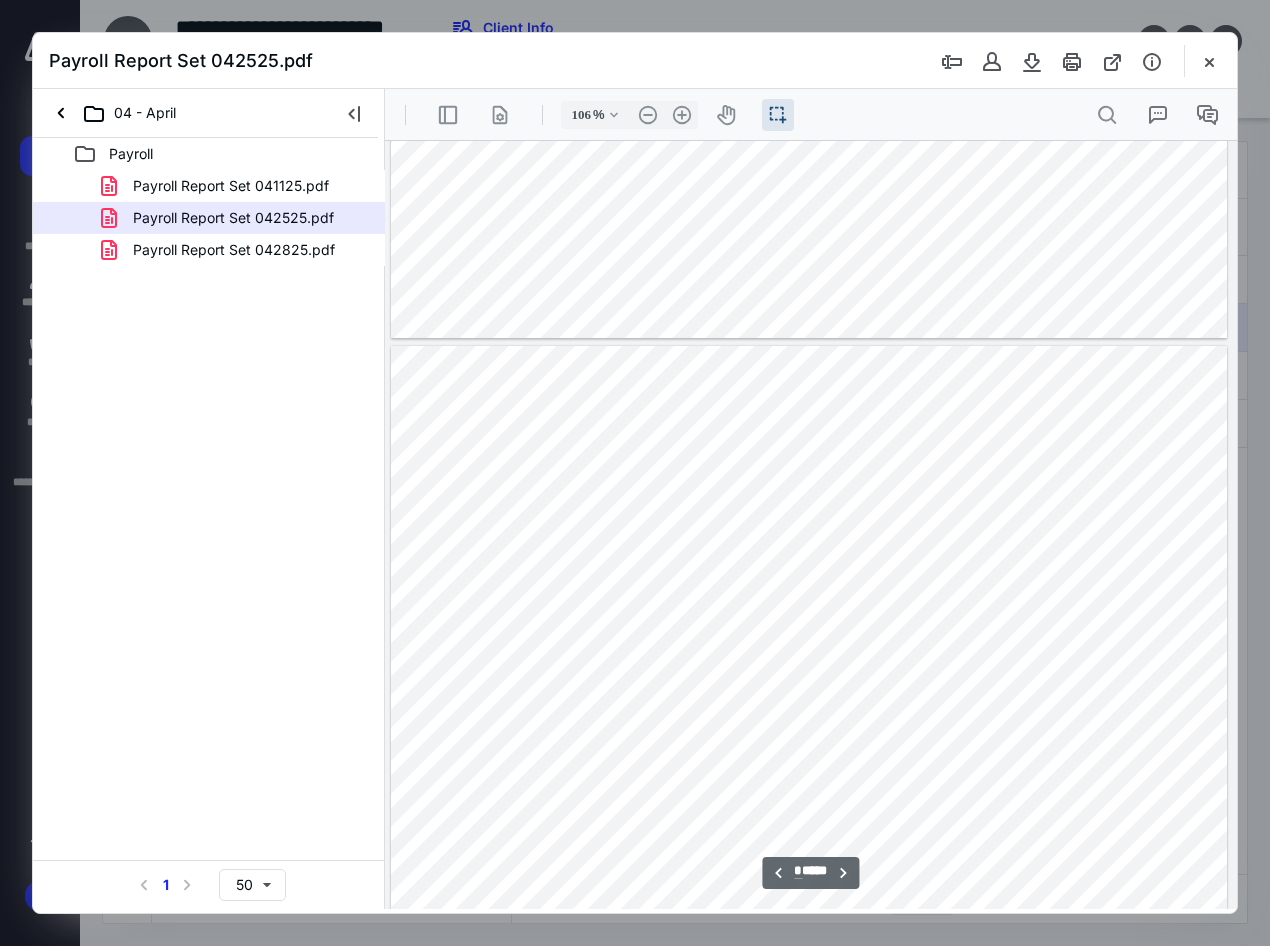 scroll, scrollTop: 2356, scrollLeft: 0, axis: vertical 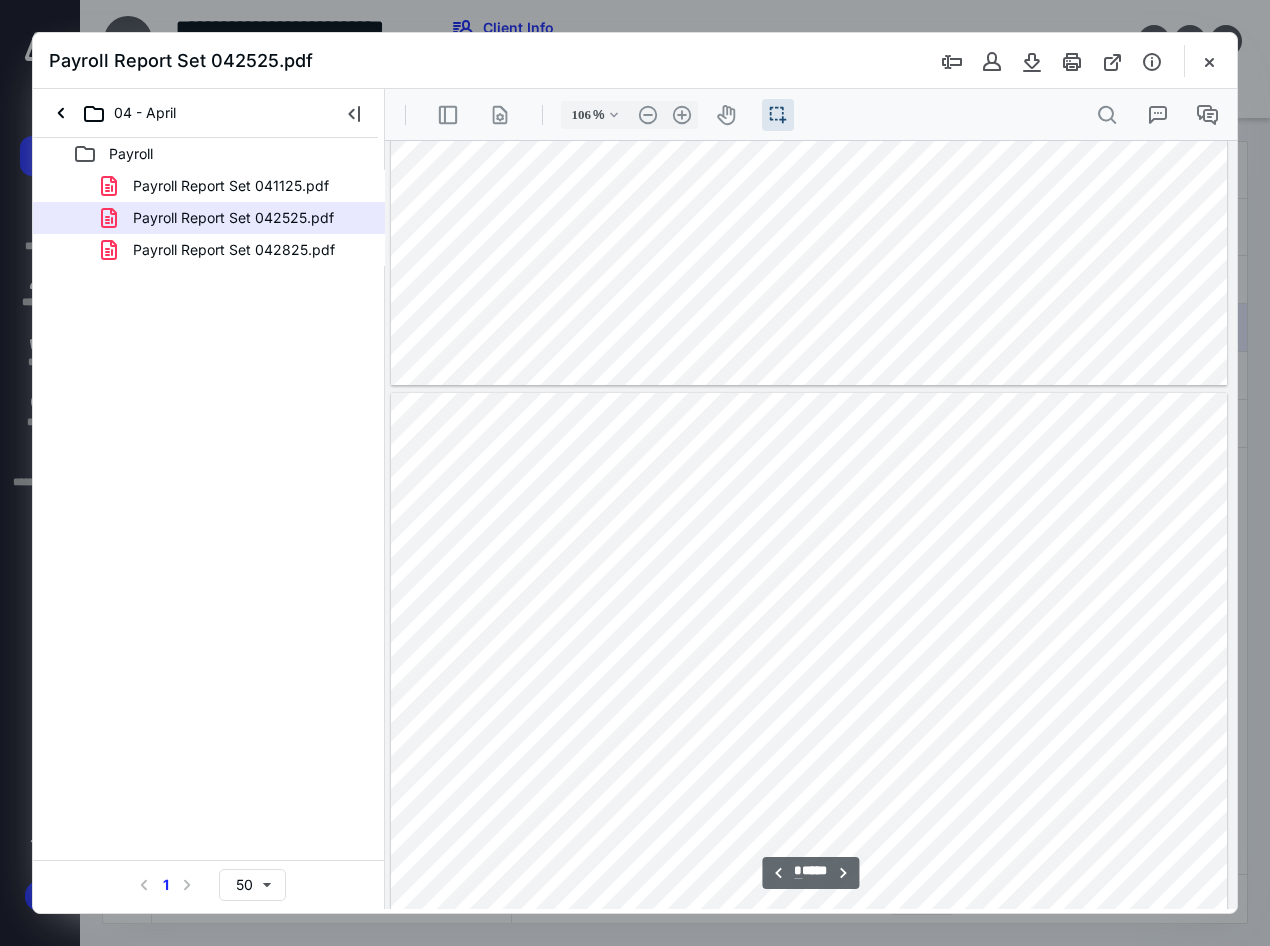 drag, startPoint x: 639, startPoint y: 905, endPoint x: 1126, endPoint y: 1000, distance: 496.1794 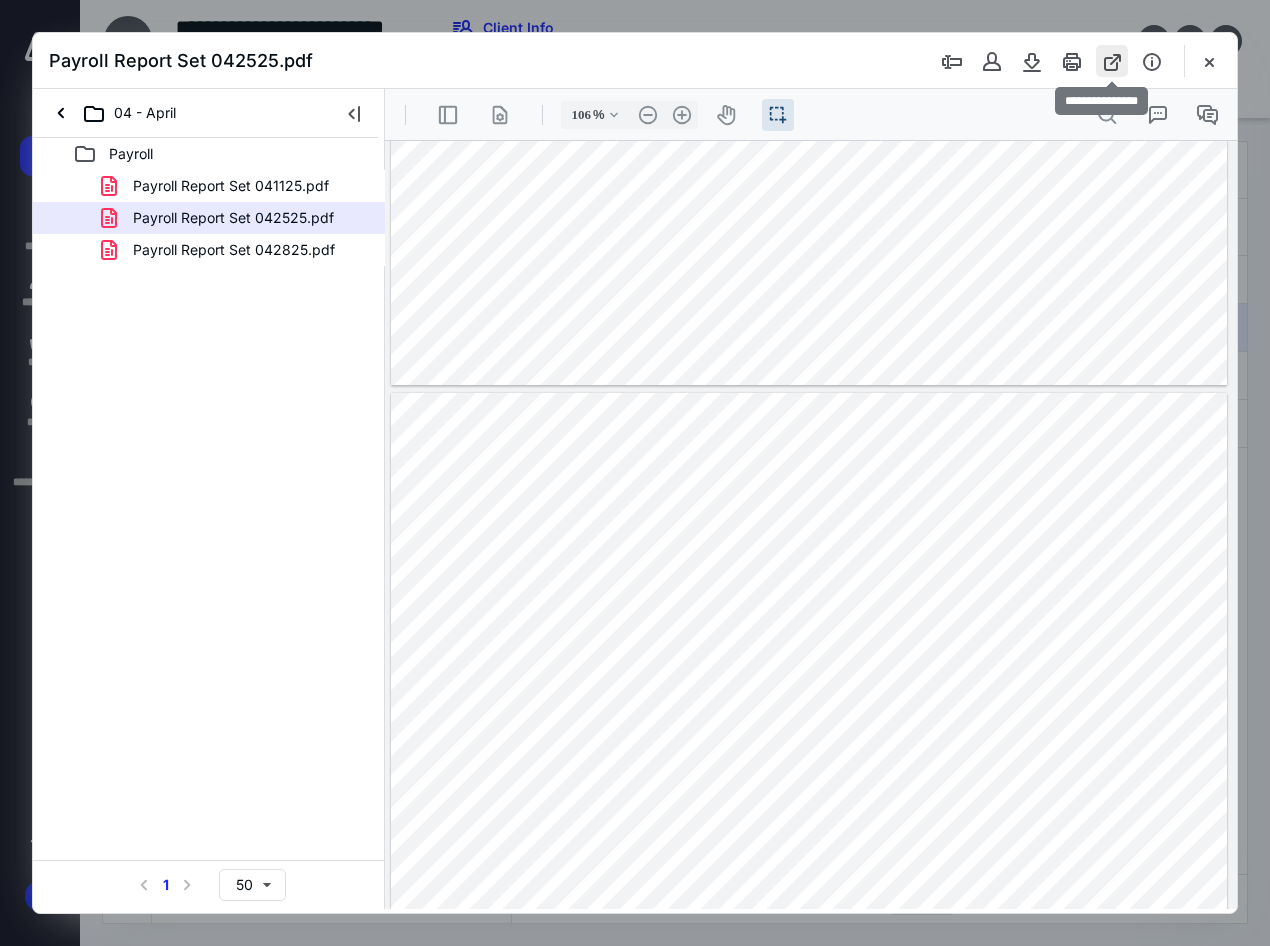 click at bounding box center [1112, 61] 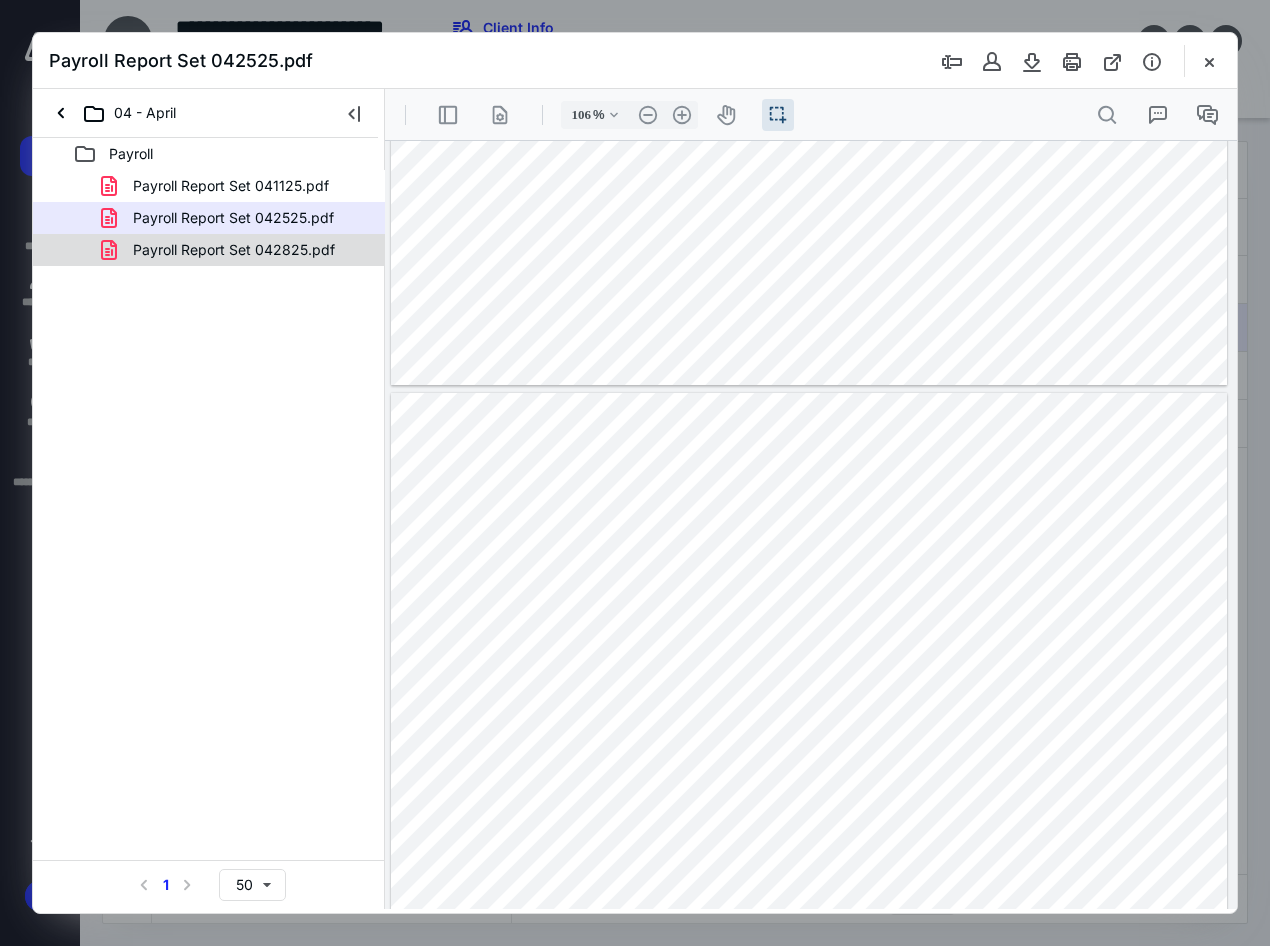 click on "Payroll Report Set 042825.pdf" at bounding box center (234, 250) 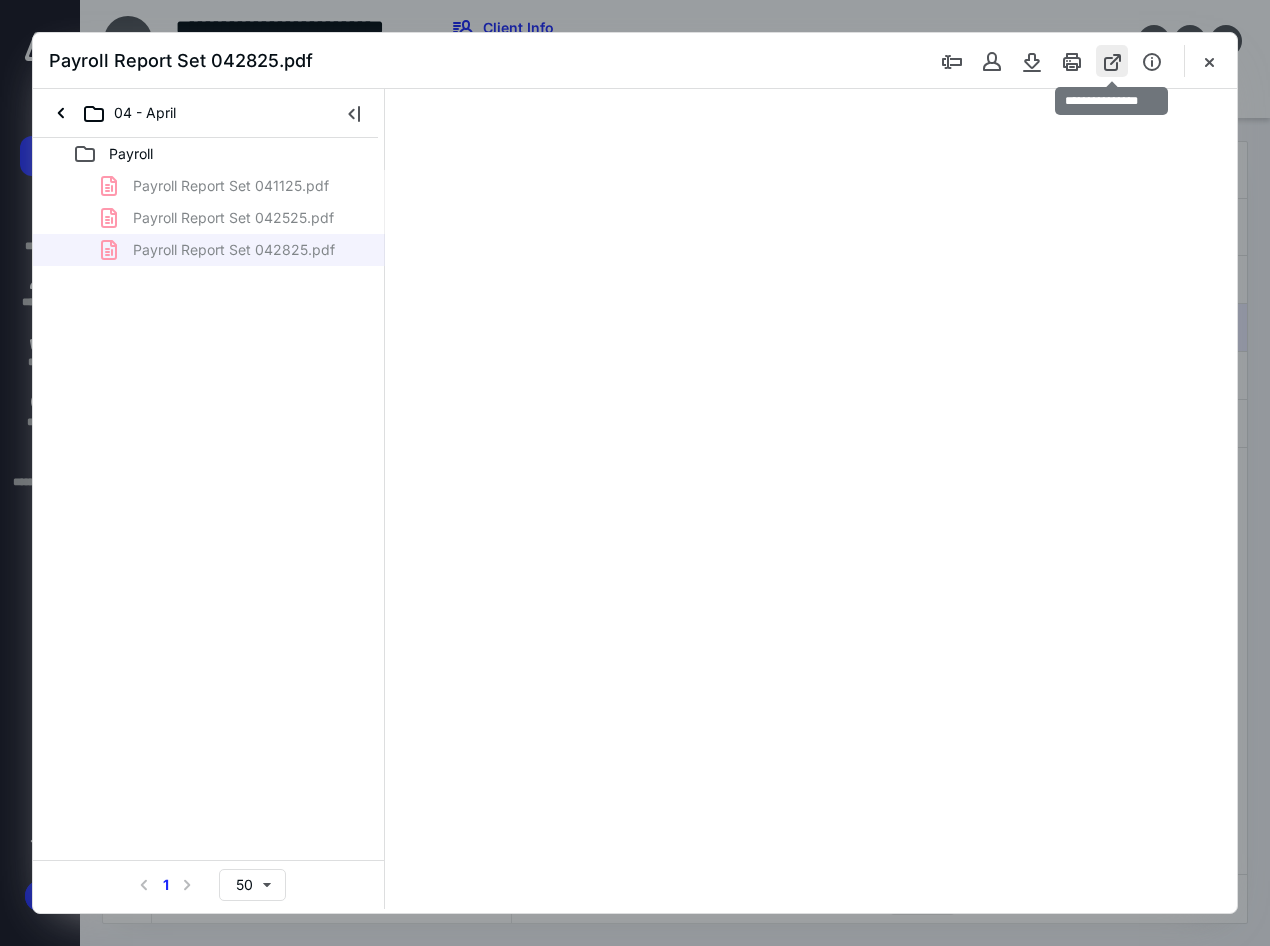 click at bounding box center (1112, 61) 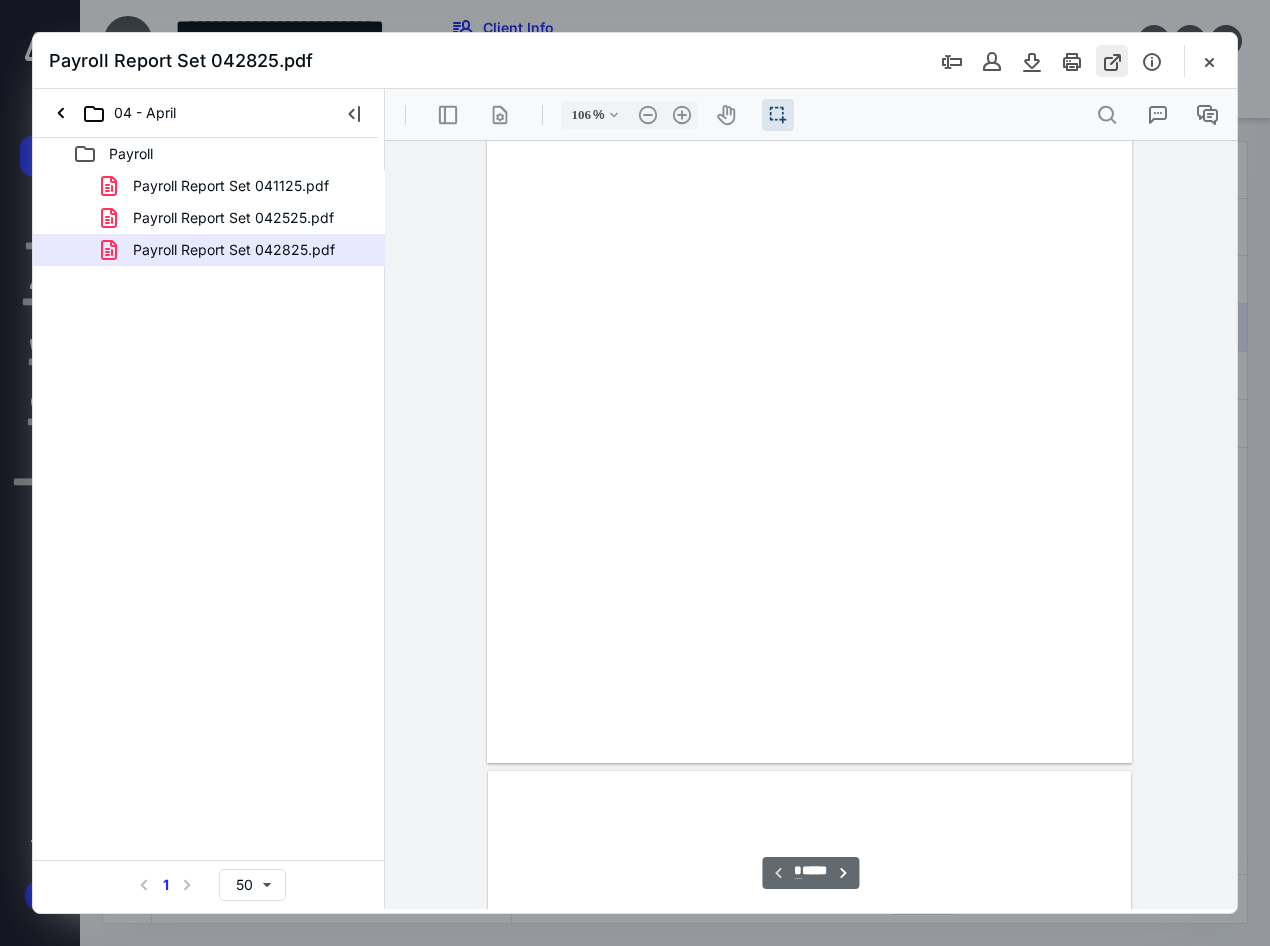 scroll, scrollTop: 56, scrollLeft: 0, axis: vertical 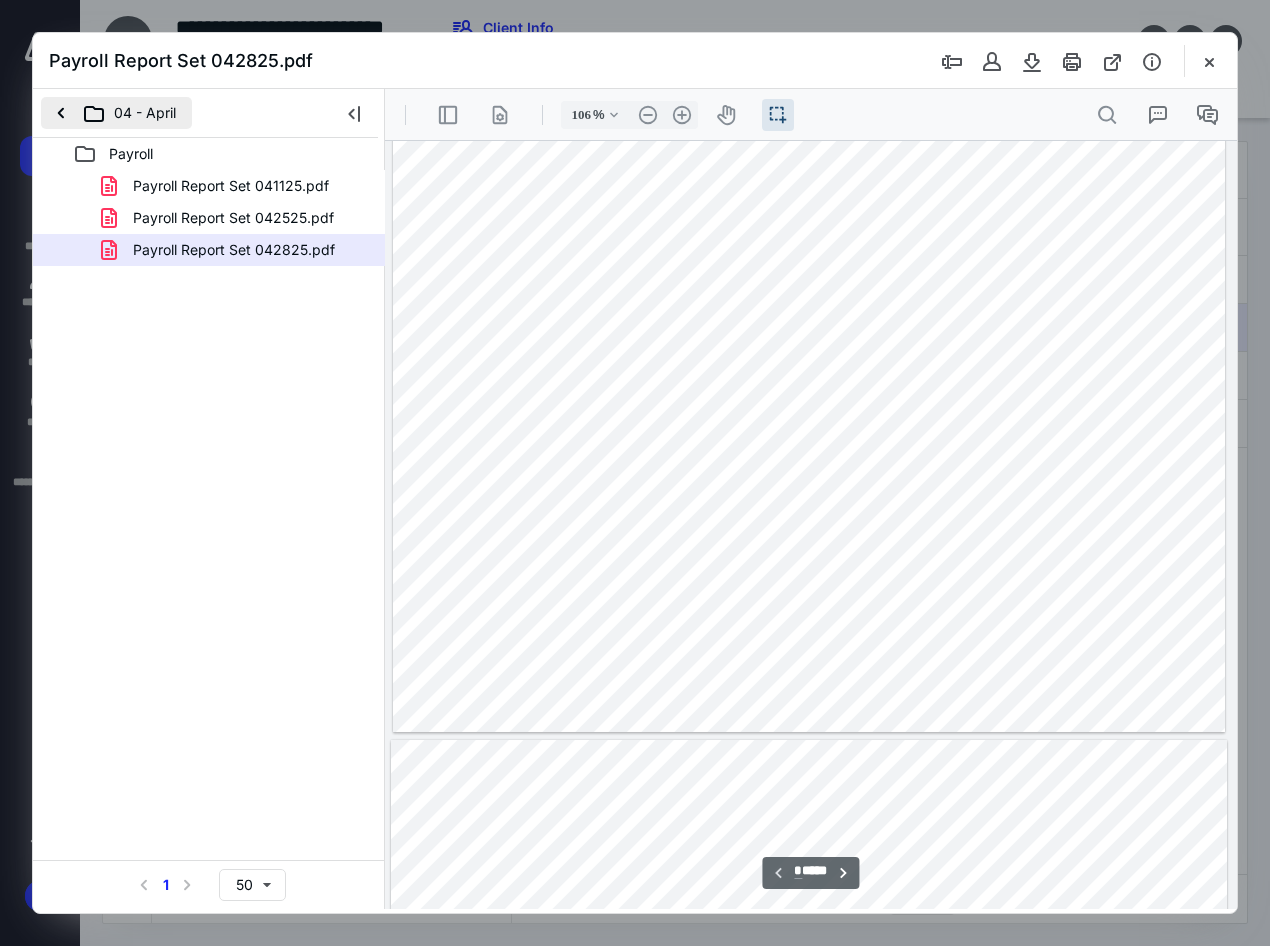 click on "04 - April" at bounding box center (116, 113) 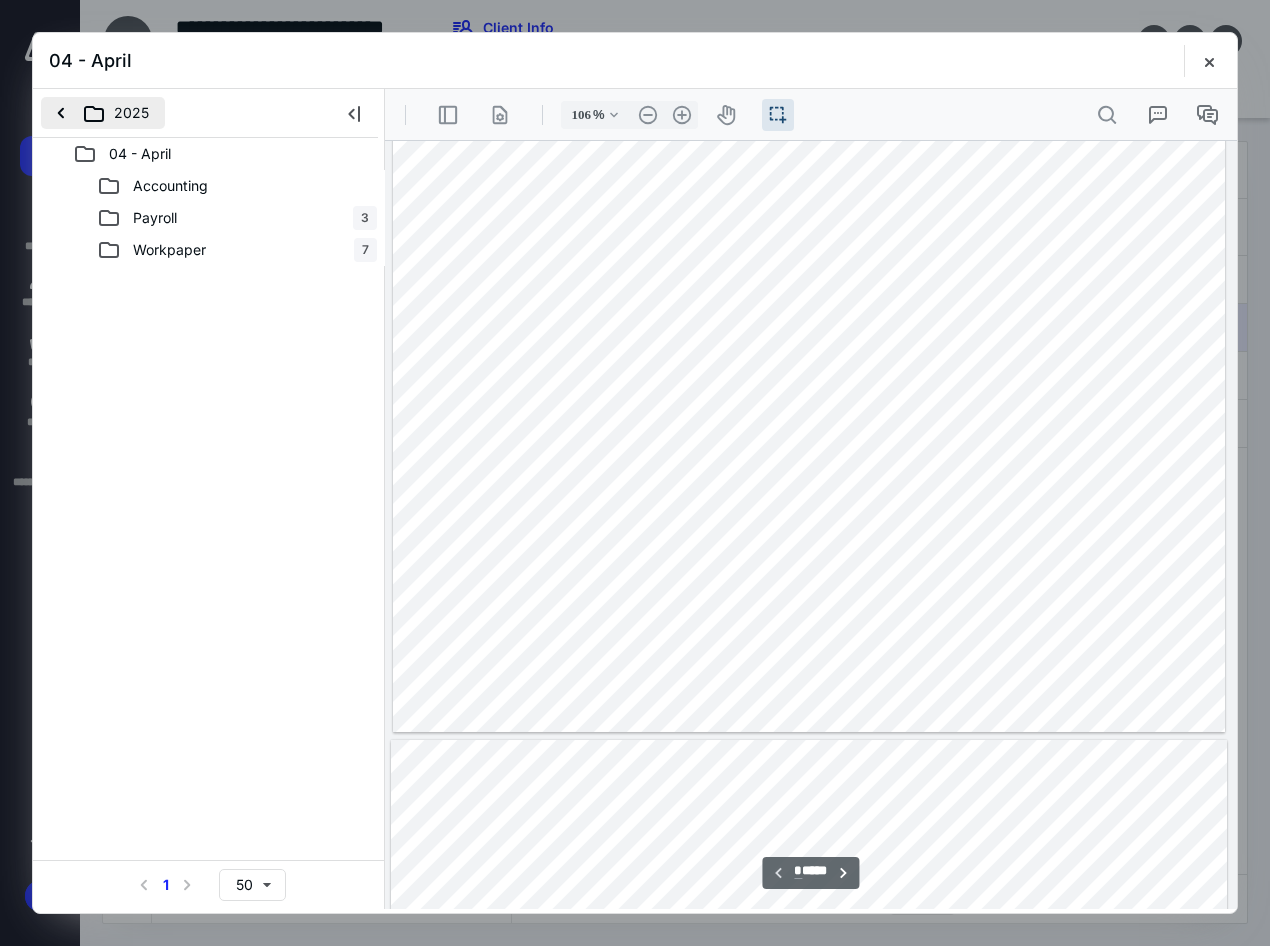 click on "2025" at bounding box center [103, 113] 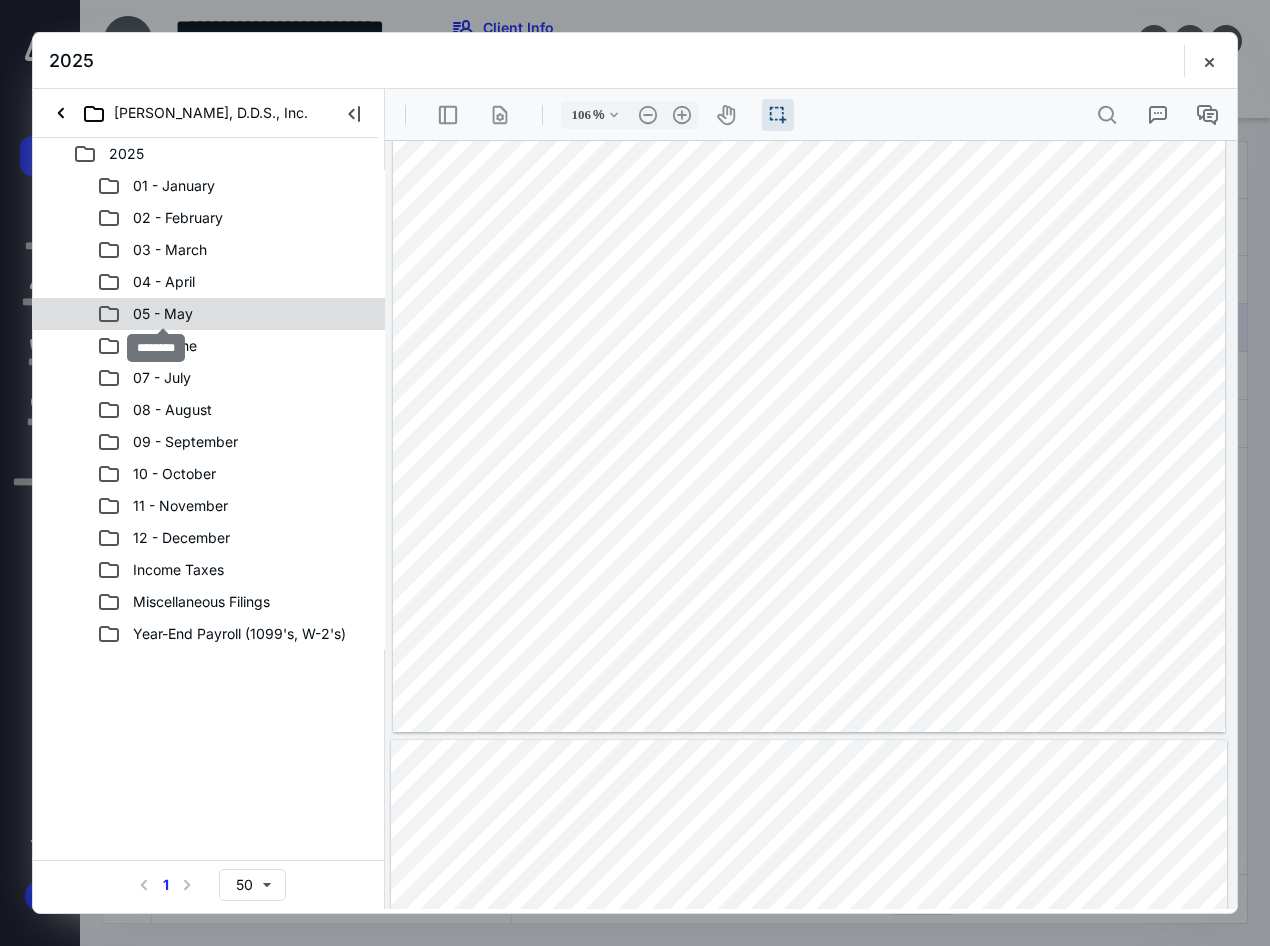 click on "05 - May" at bounding box center (163, 314) 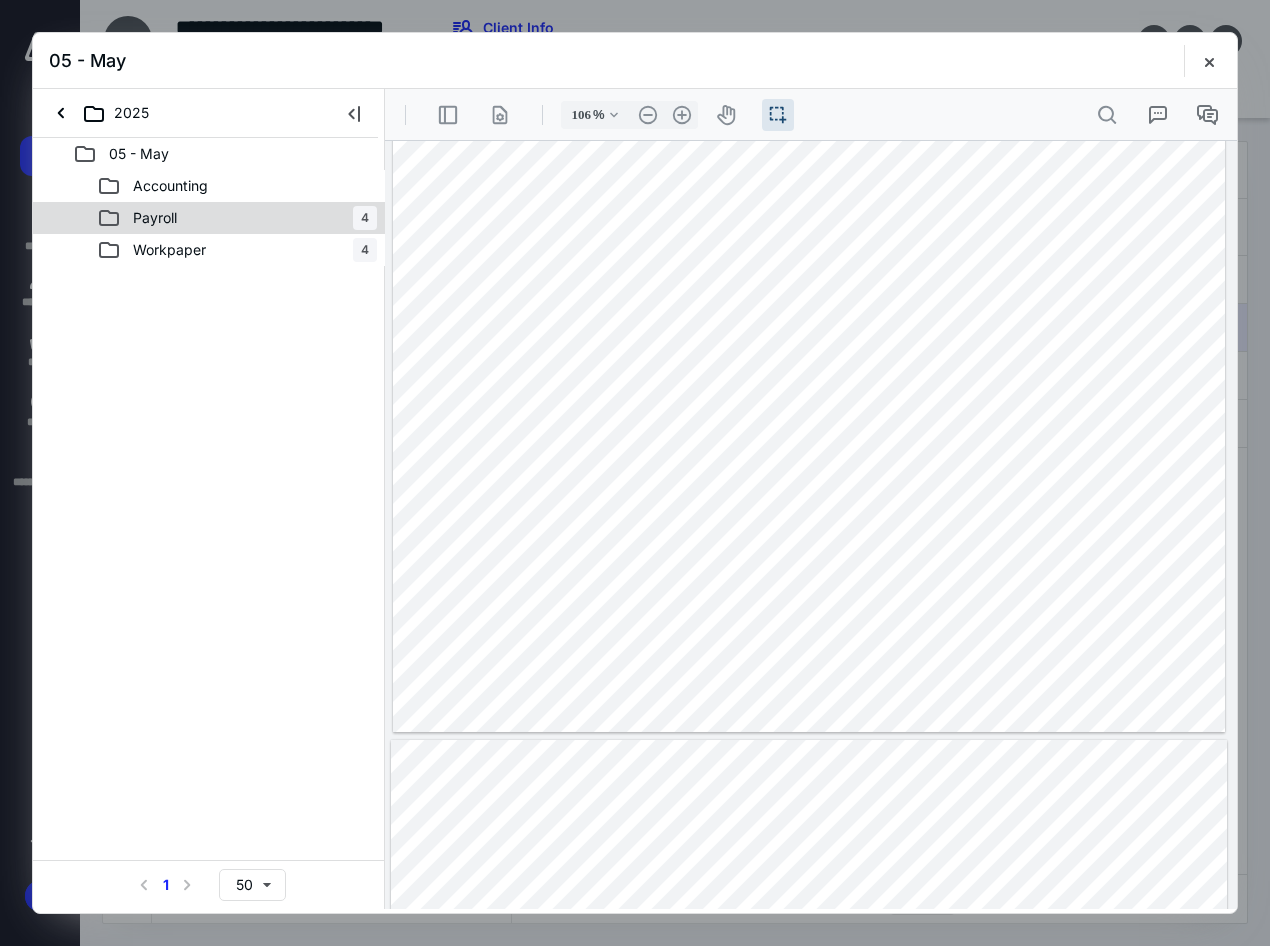 click on "Payroll 4" at bounding box center (237, 218) 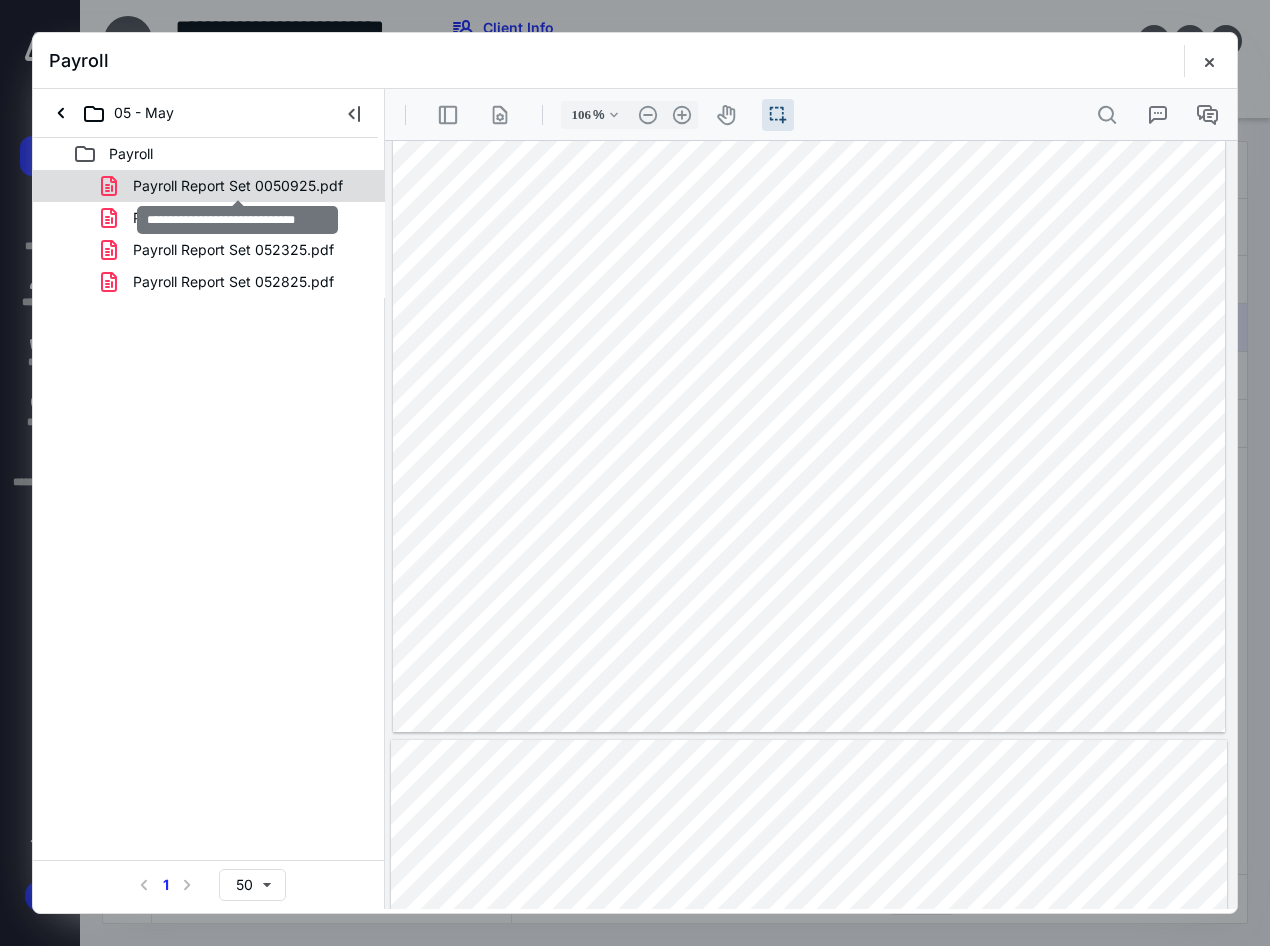 click on "Payroll Report Set 0050925.pdf" at bounding box center [238, 186] 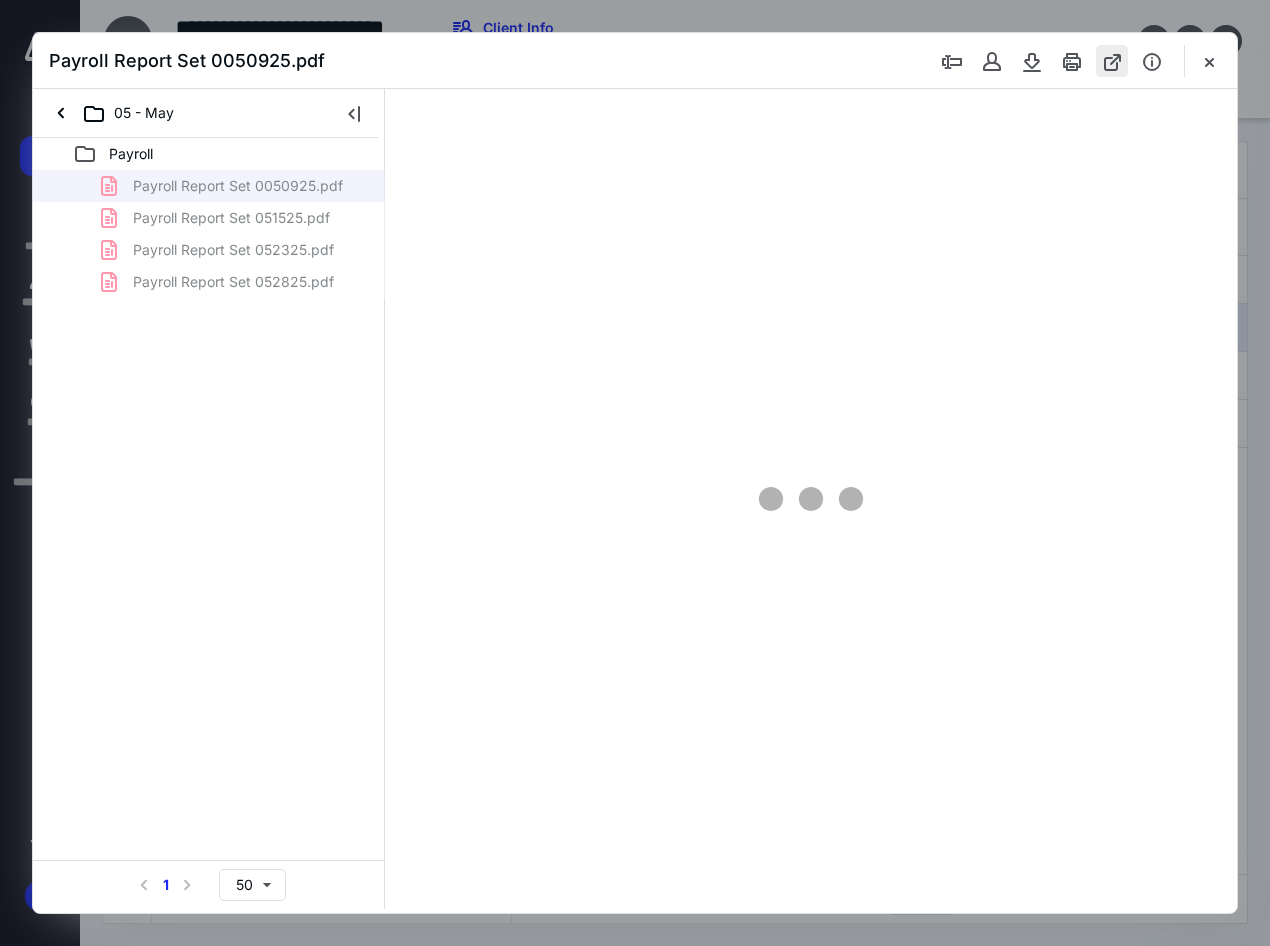 click at bounding box center [1112, 61] 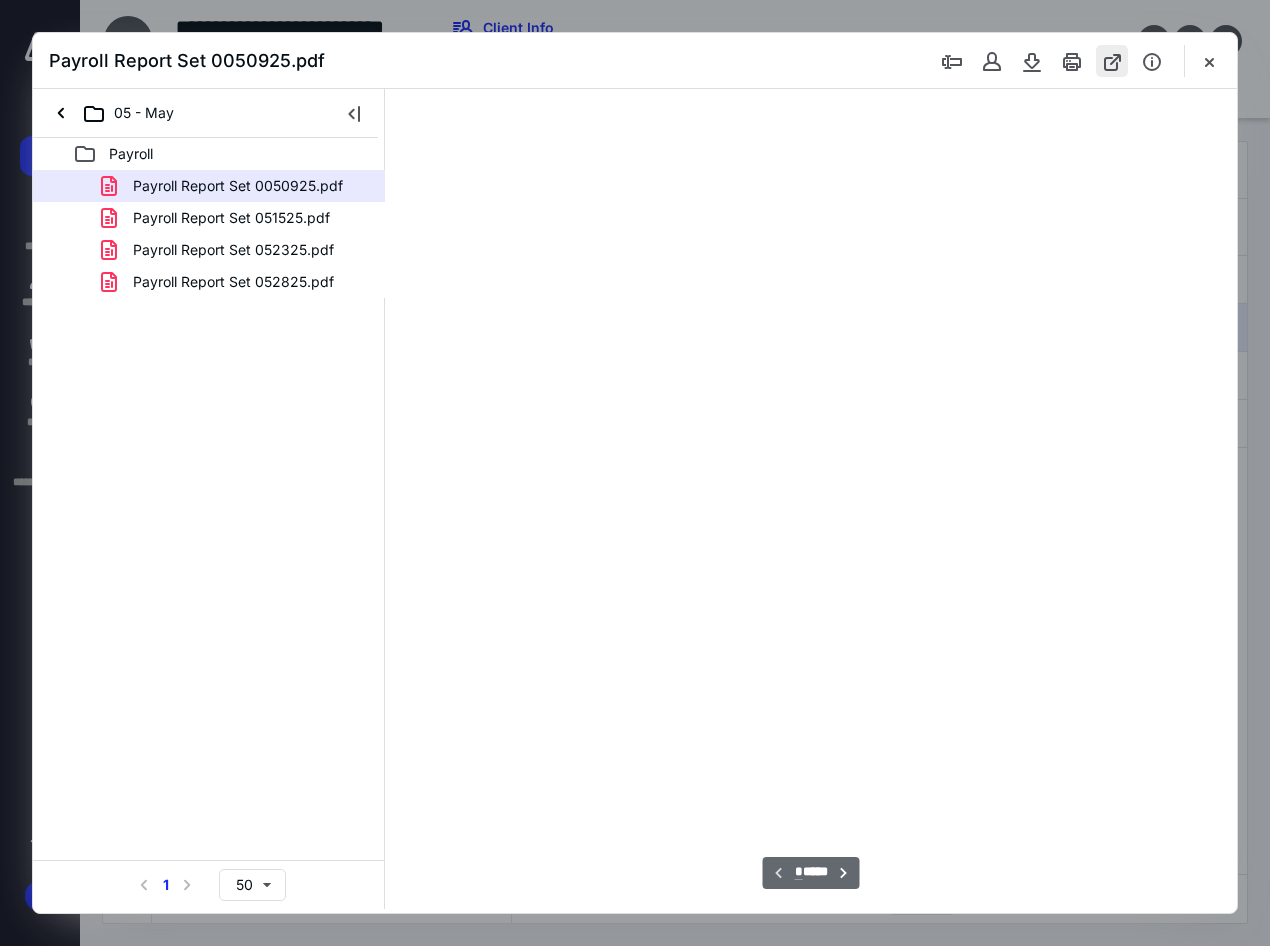 scroll, scrollTop: 56, scrollLeft: 0, axis: vertical 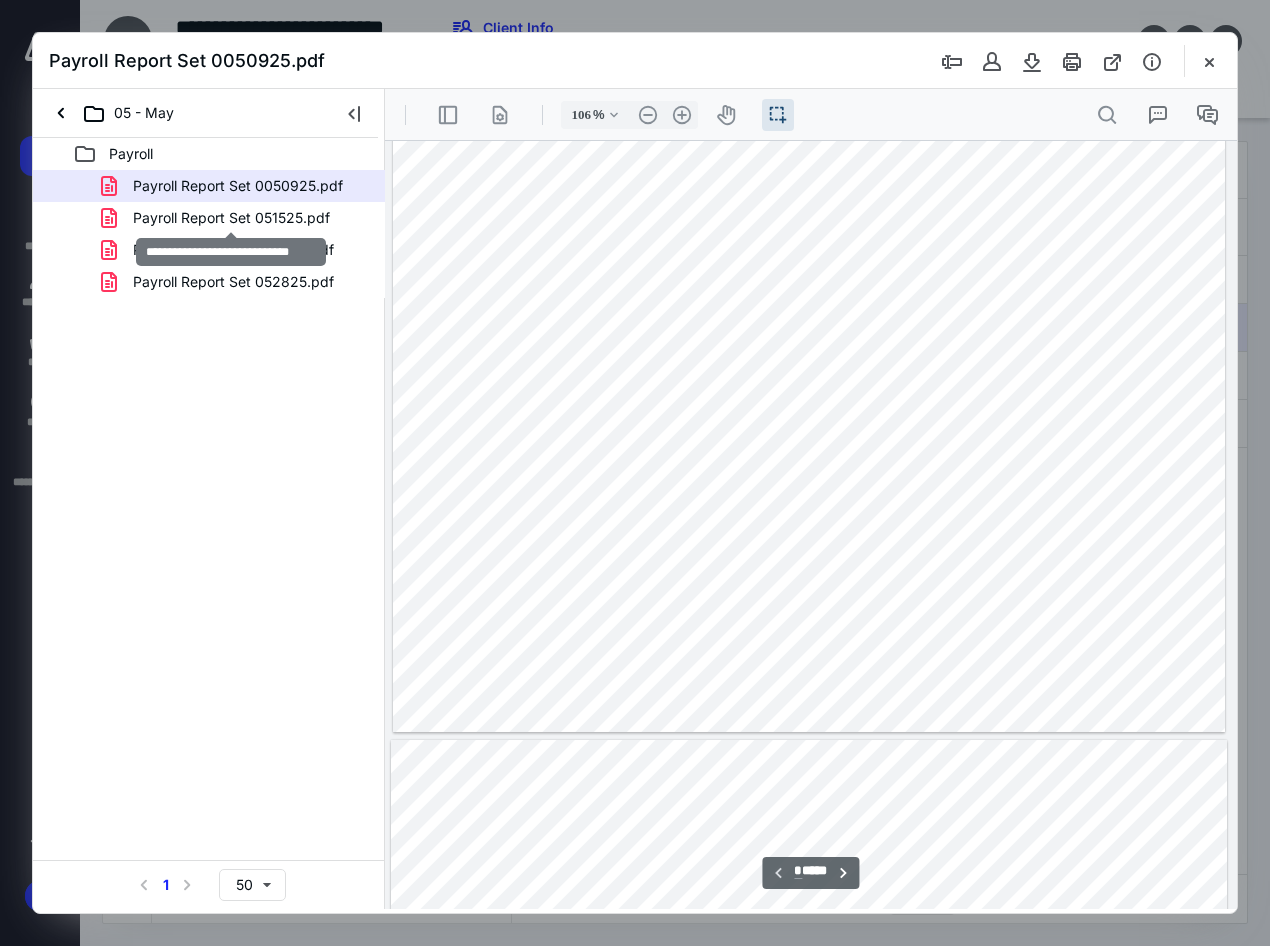 drag, startPoint x: 299, startPoint y: 208, endPoint x: 325, endPoint y: 211, distance: 26.172504 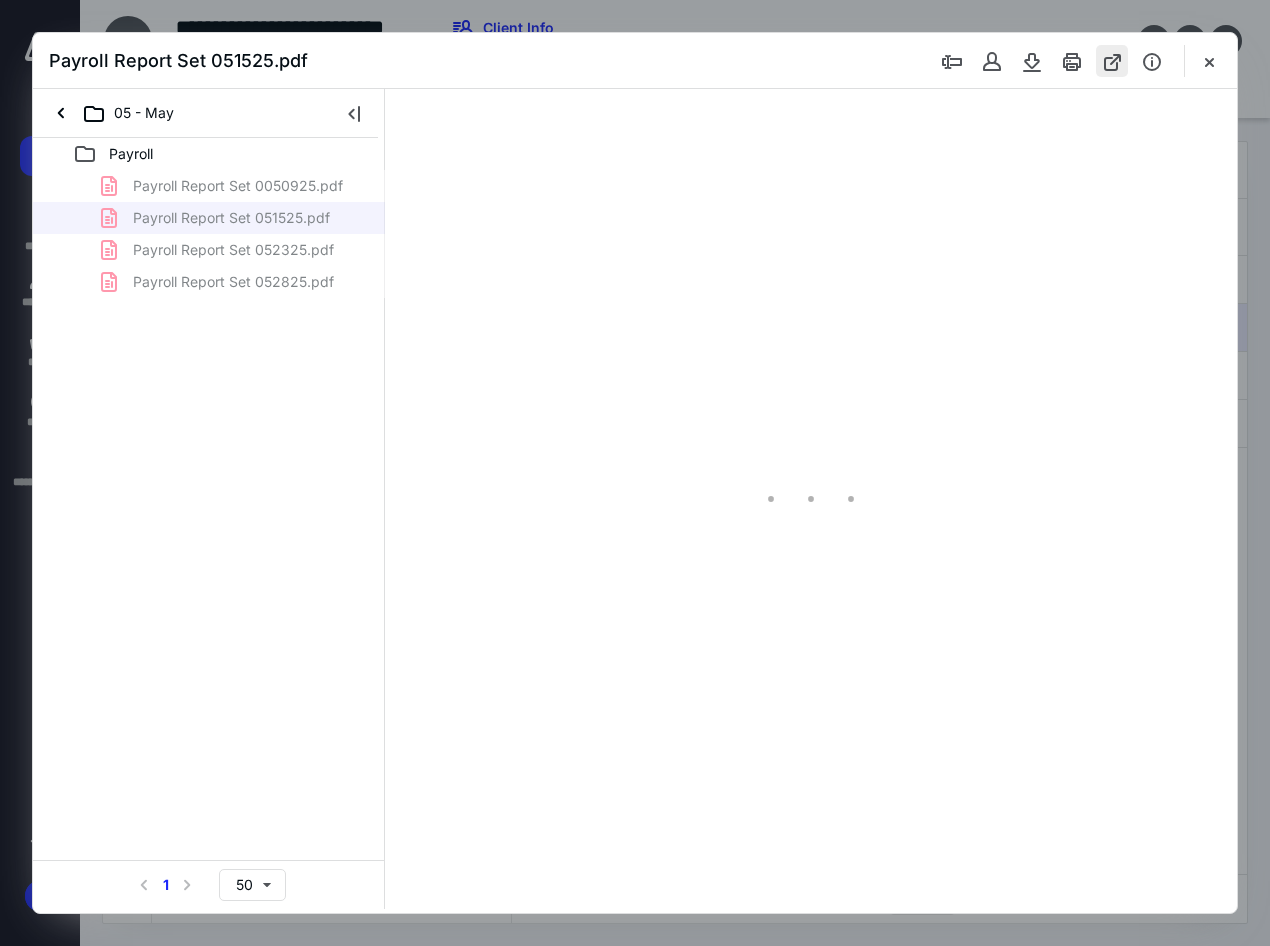 click at bounding box center [1112, 61] 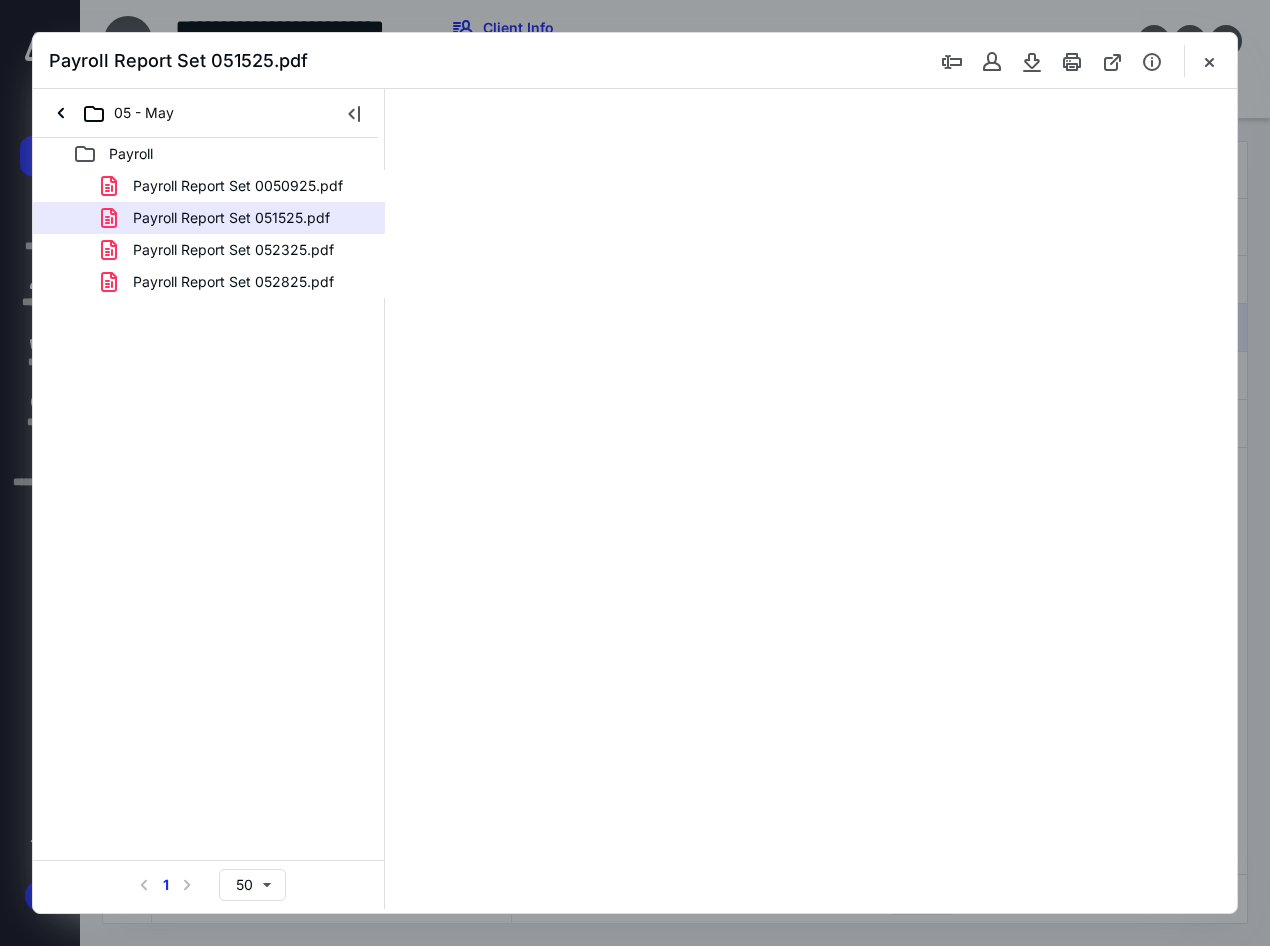 scroll, scrollTop: 56, scrollLeft: 0, axis: vertical 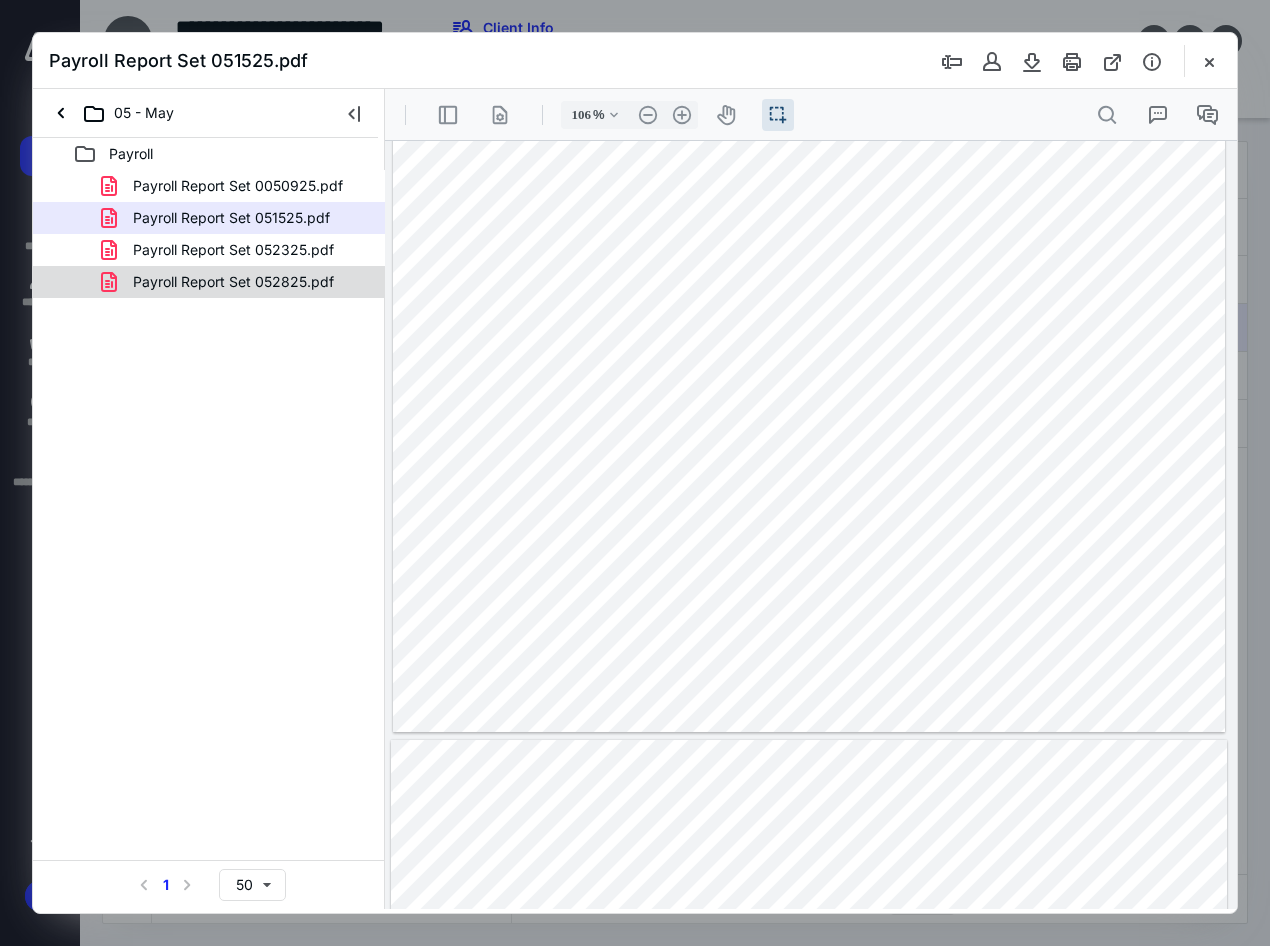 click on "Payroll Report Set 052825.pdf" at bounding box center (209, 282) 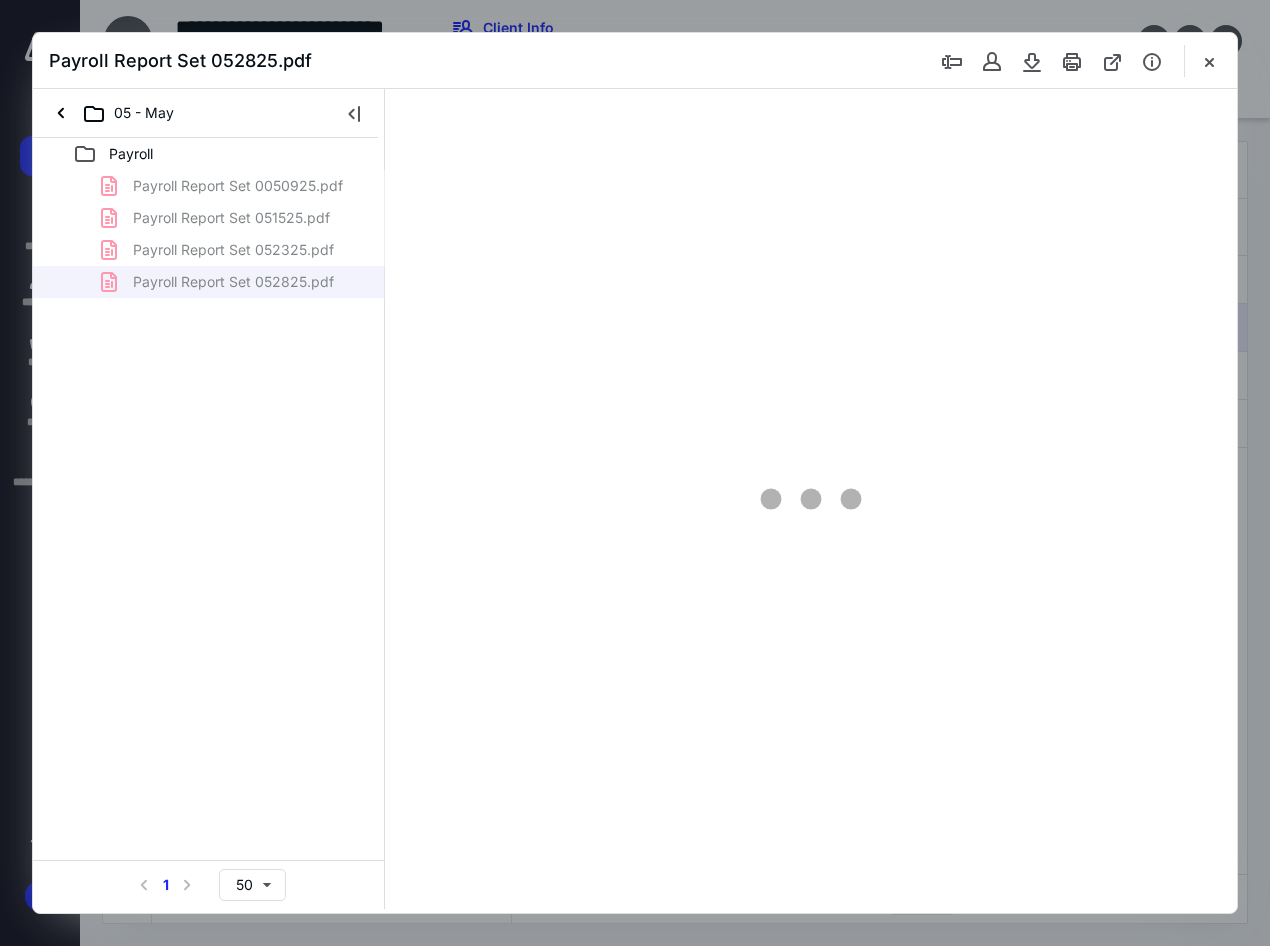 click on "Payroll Report Set 0050925.pdf Payroll Report Set 051525.pdf Payroll Report Set 052325.pdf Payroll Report Set 052825.pdf" at bounding box center (209, 234) 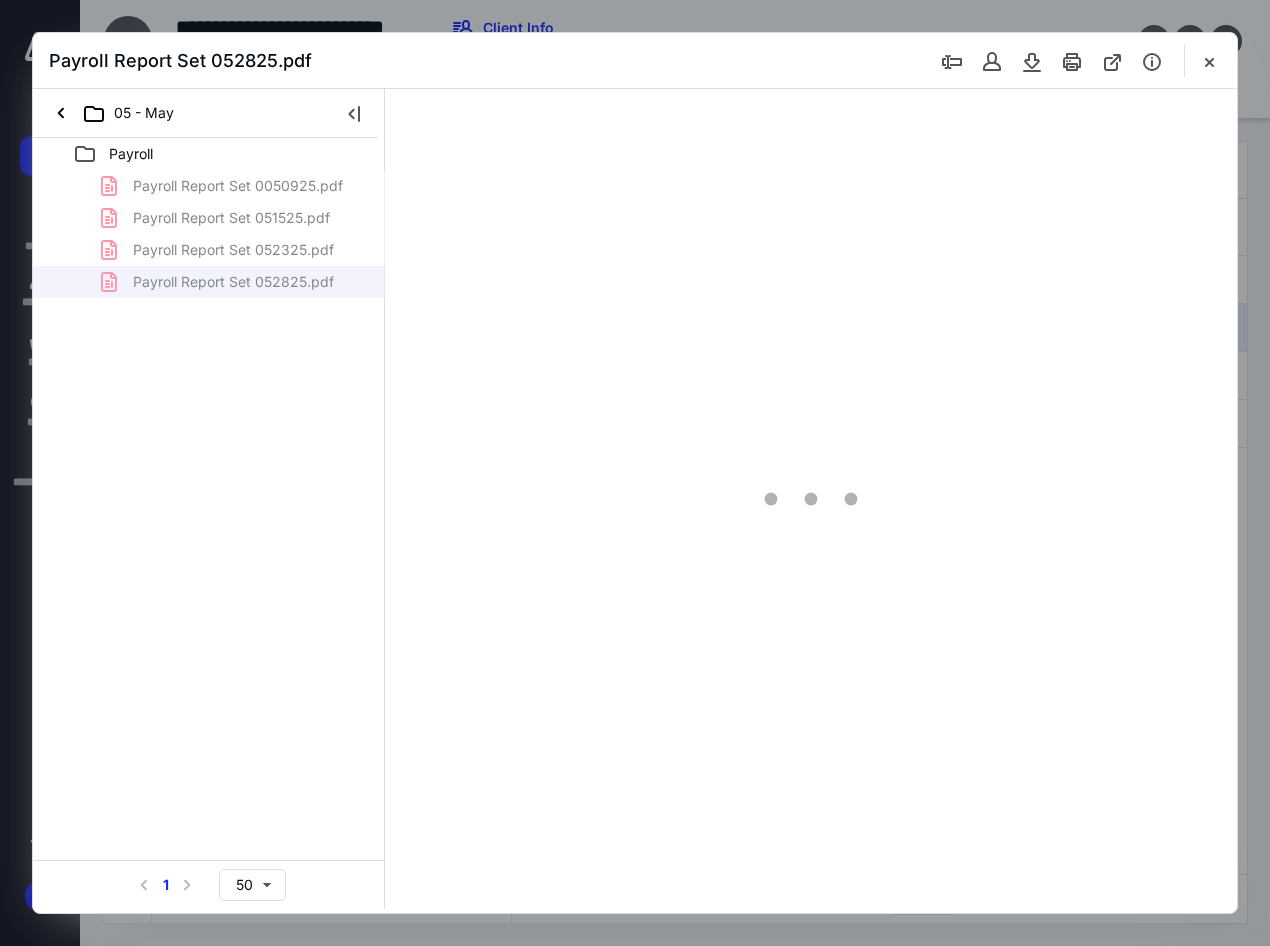 scroll, scrollTop: 56, scrollLeft: 0, axis: vertical 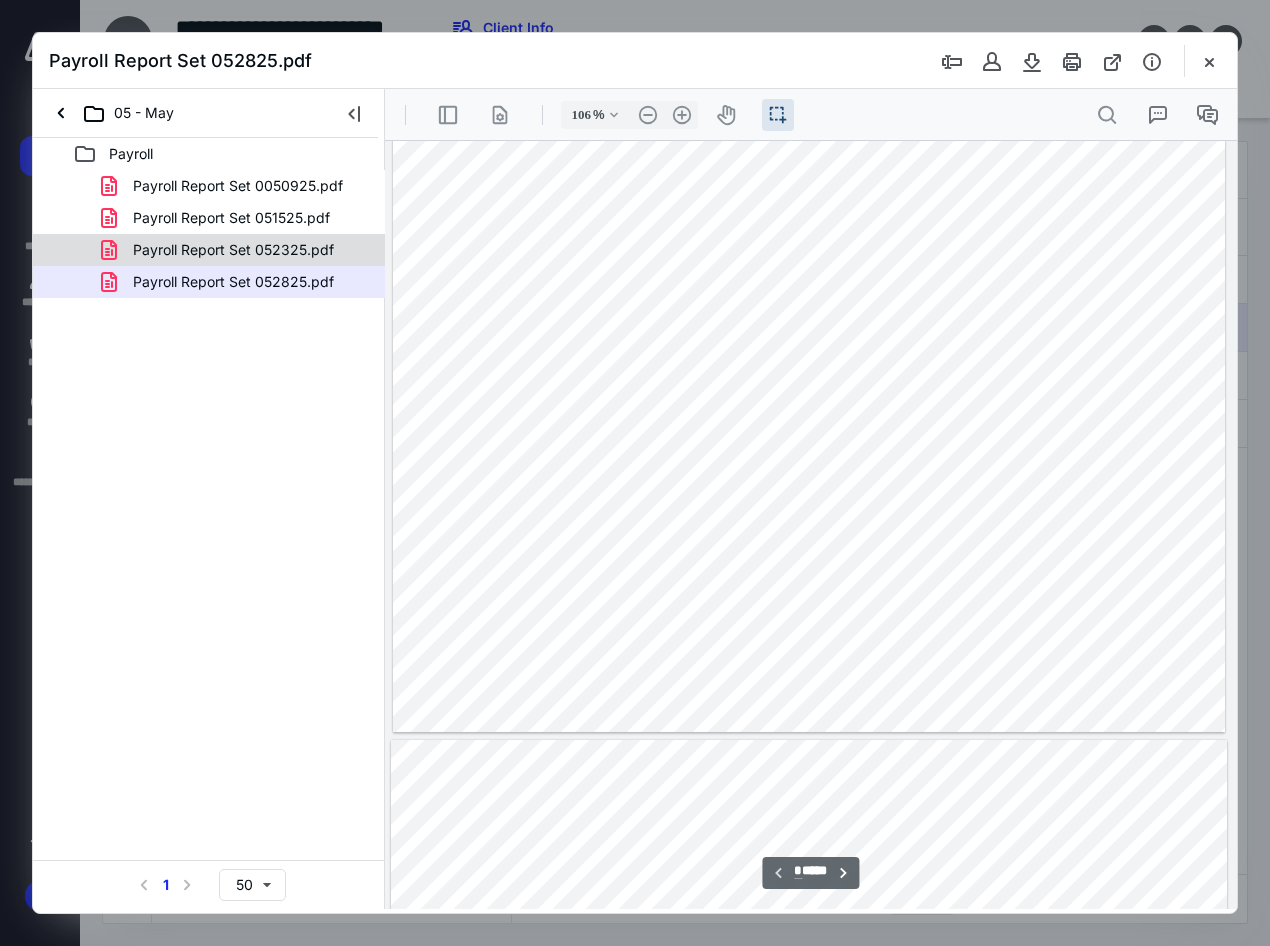 click on "Payroll Report Set 052325.pdf" at bounding box center [233, 250] 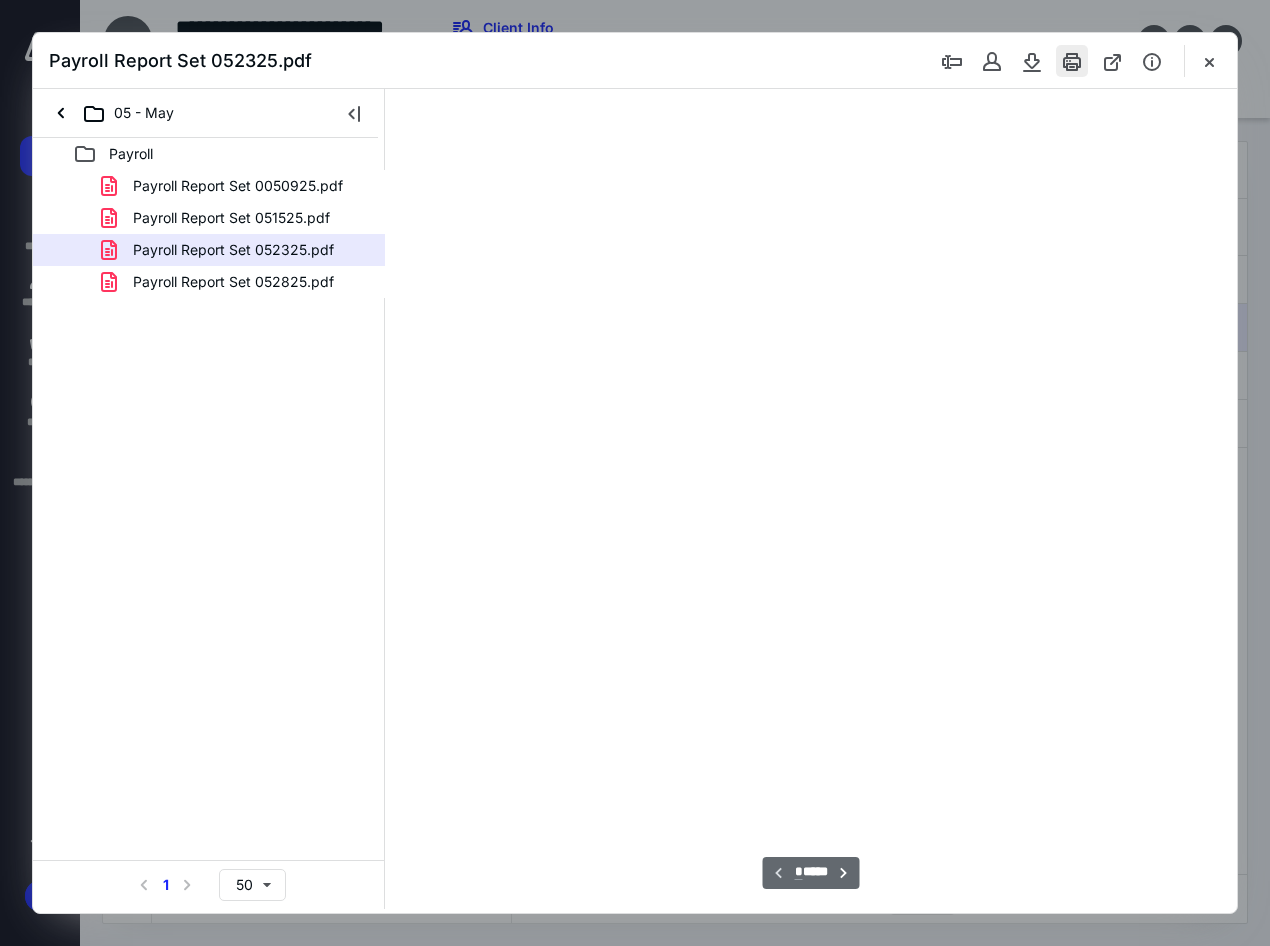 scroll, scrollTop: 56, scrollLeft: 0, axis: vertical 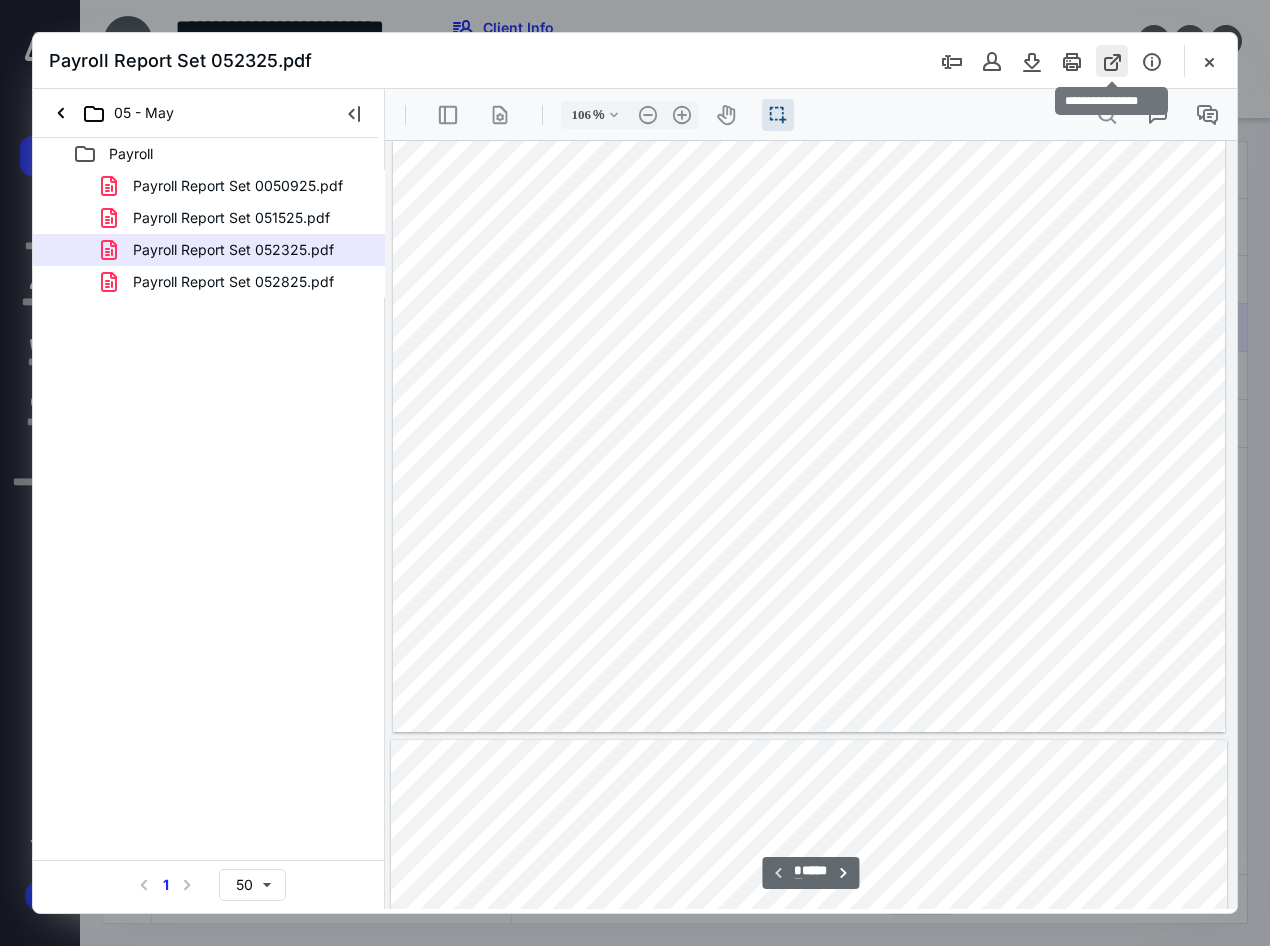 click at bounding box center (1112, 61) 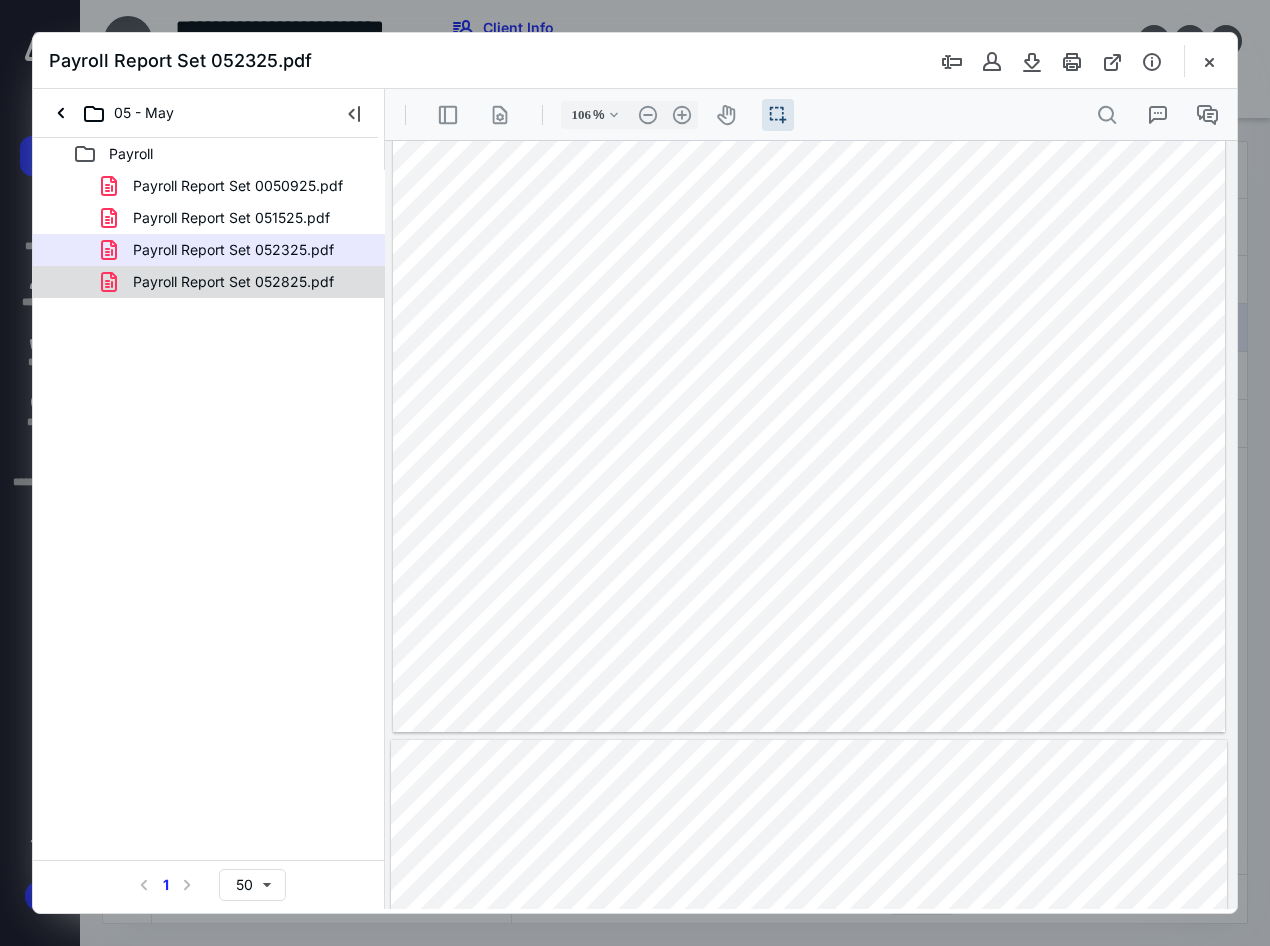 click on "Payroll Report Set 052825.pdf" at bounding box center (233, 282) 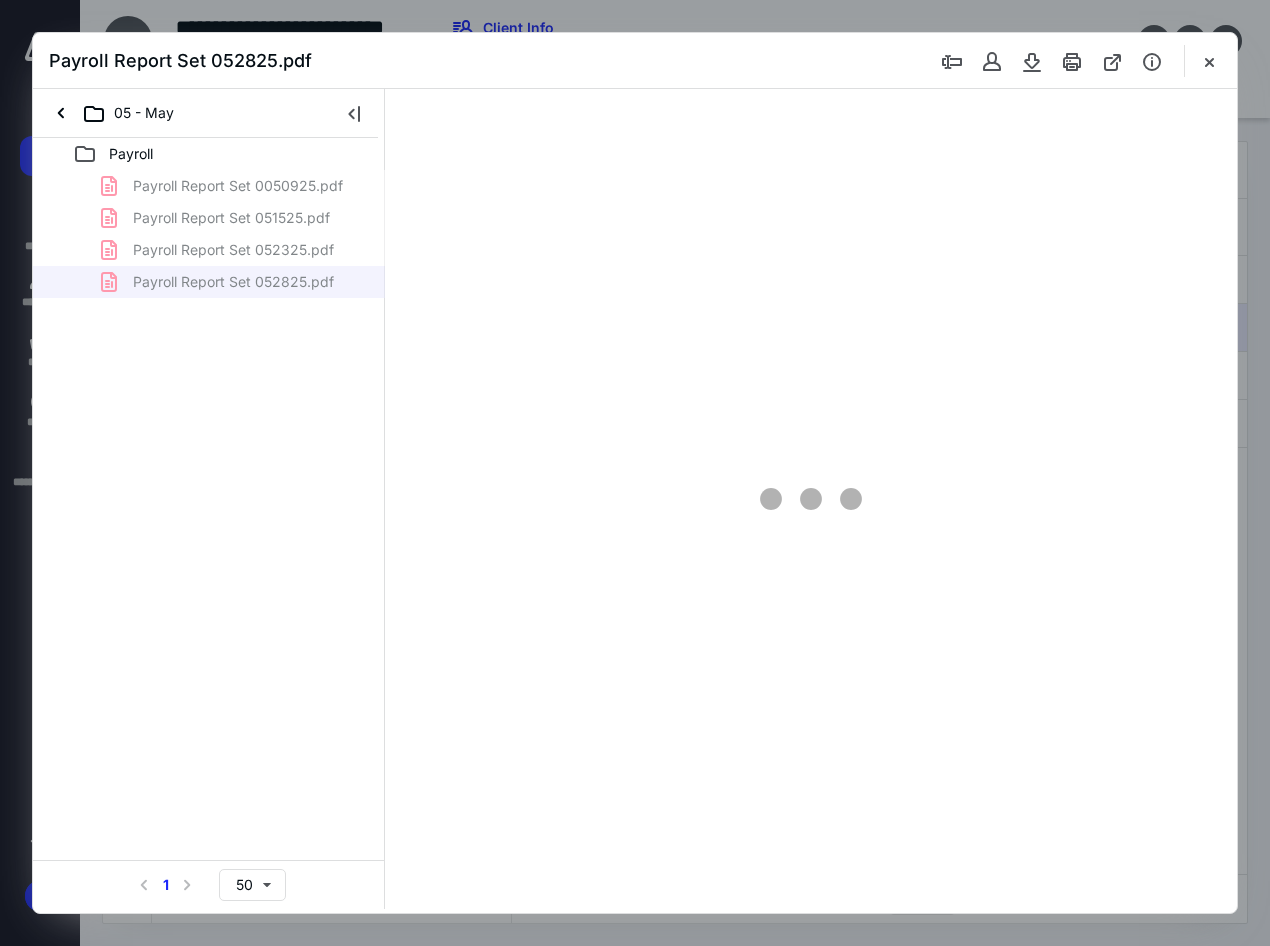 type on "106" 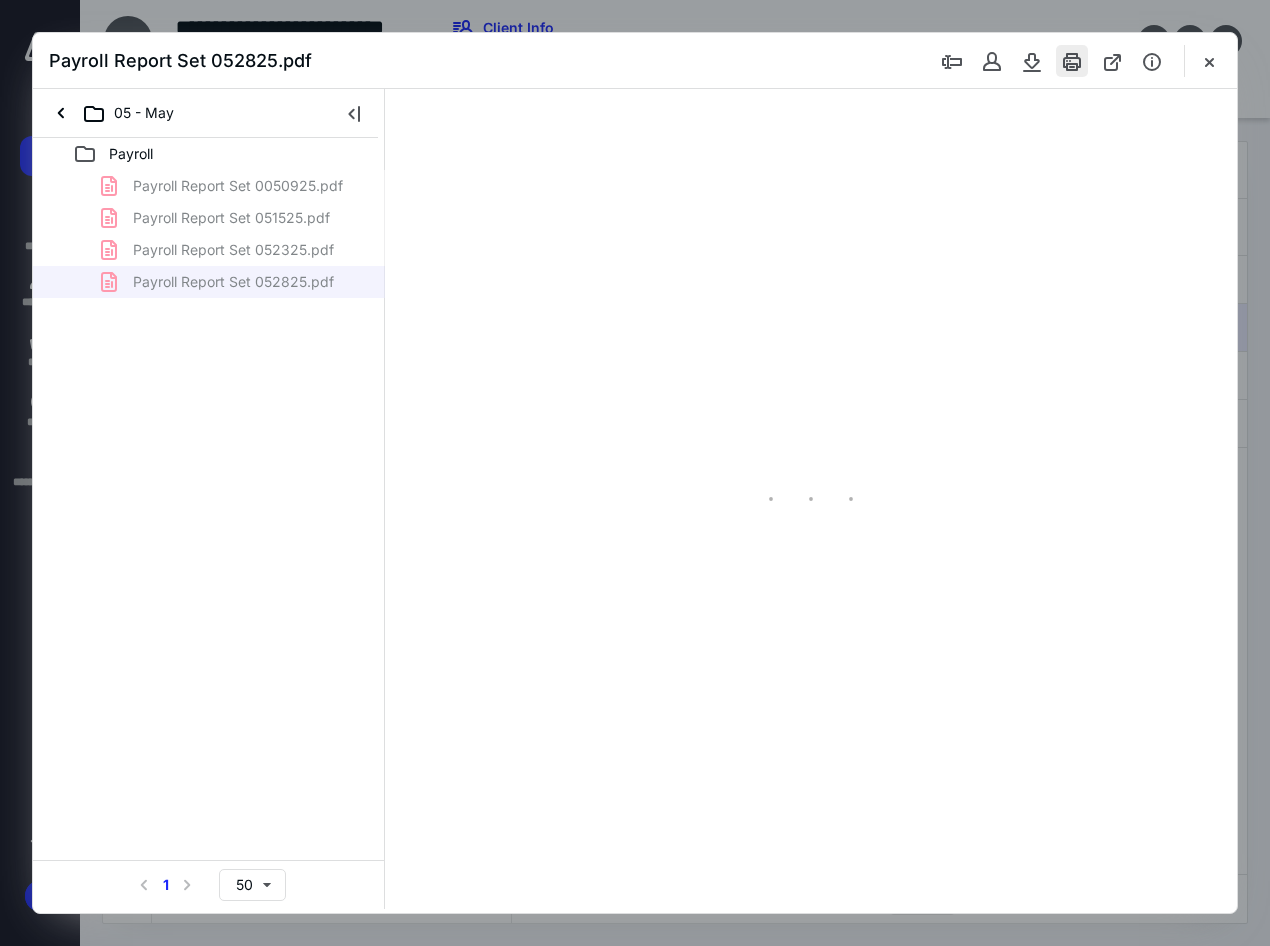scroll, scrollTop: 56, scrollLeft: 0, axis: vertical 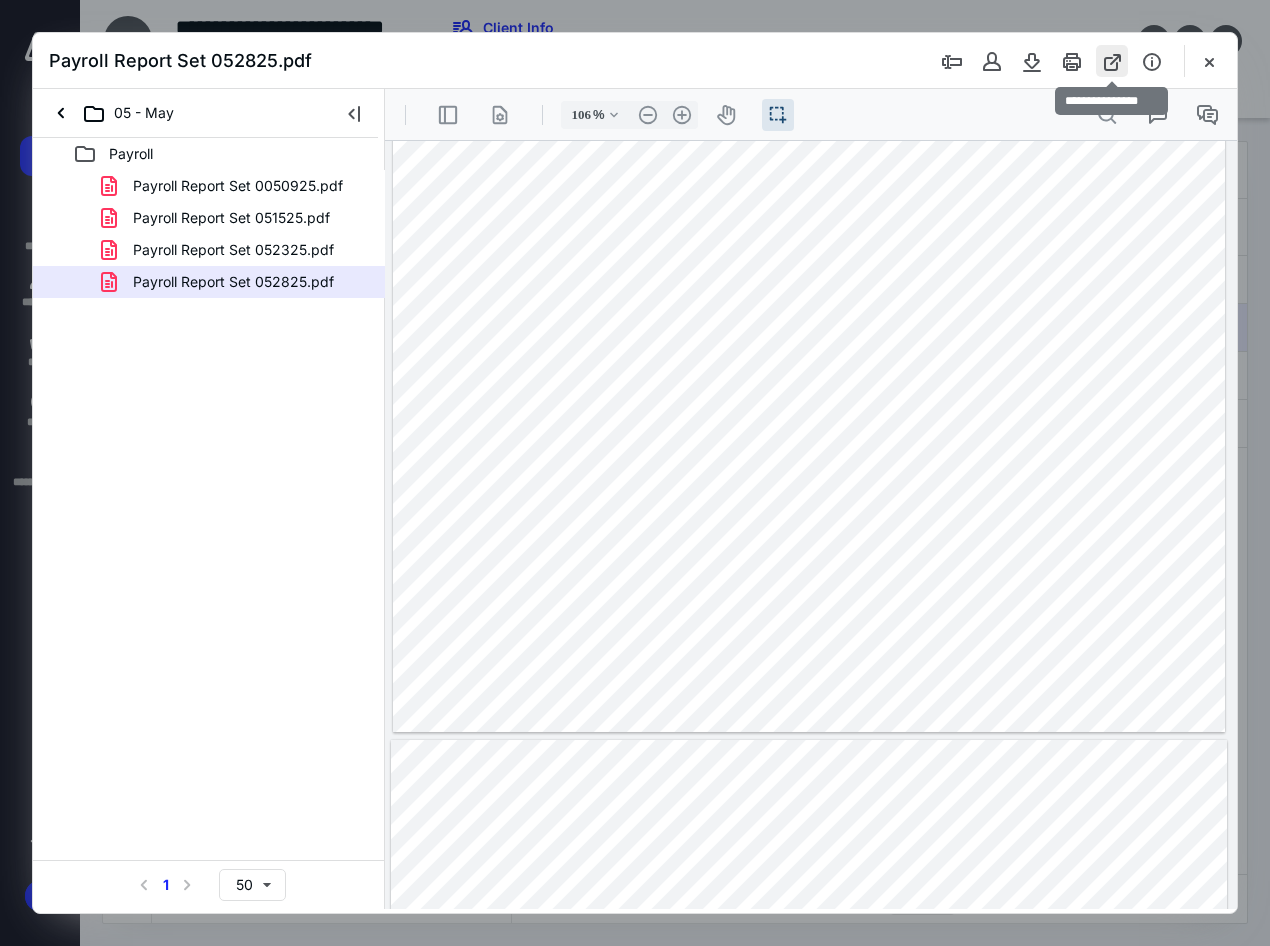 click at bounding box center (1112, 61) 